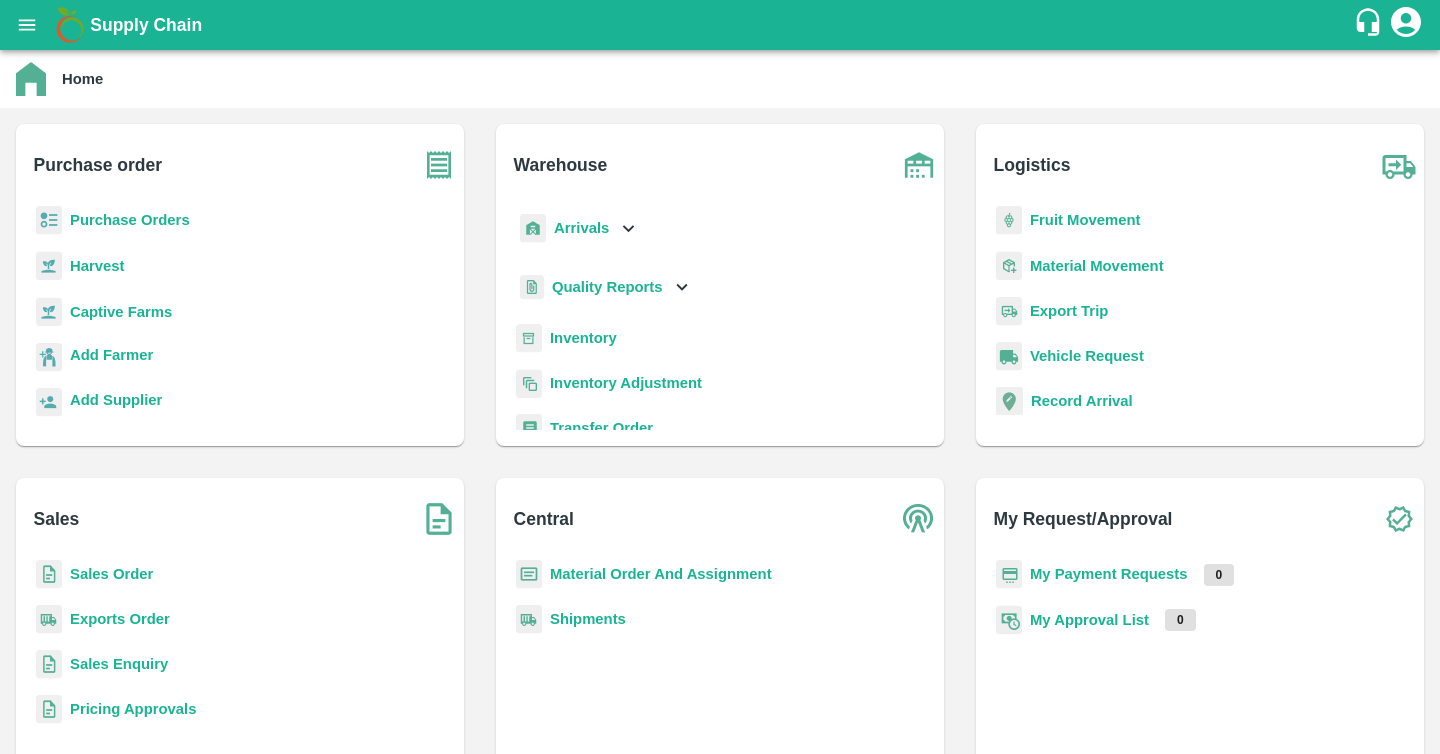 scroll, scrollTop: 0, scrollLeft: 0, axis: both 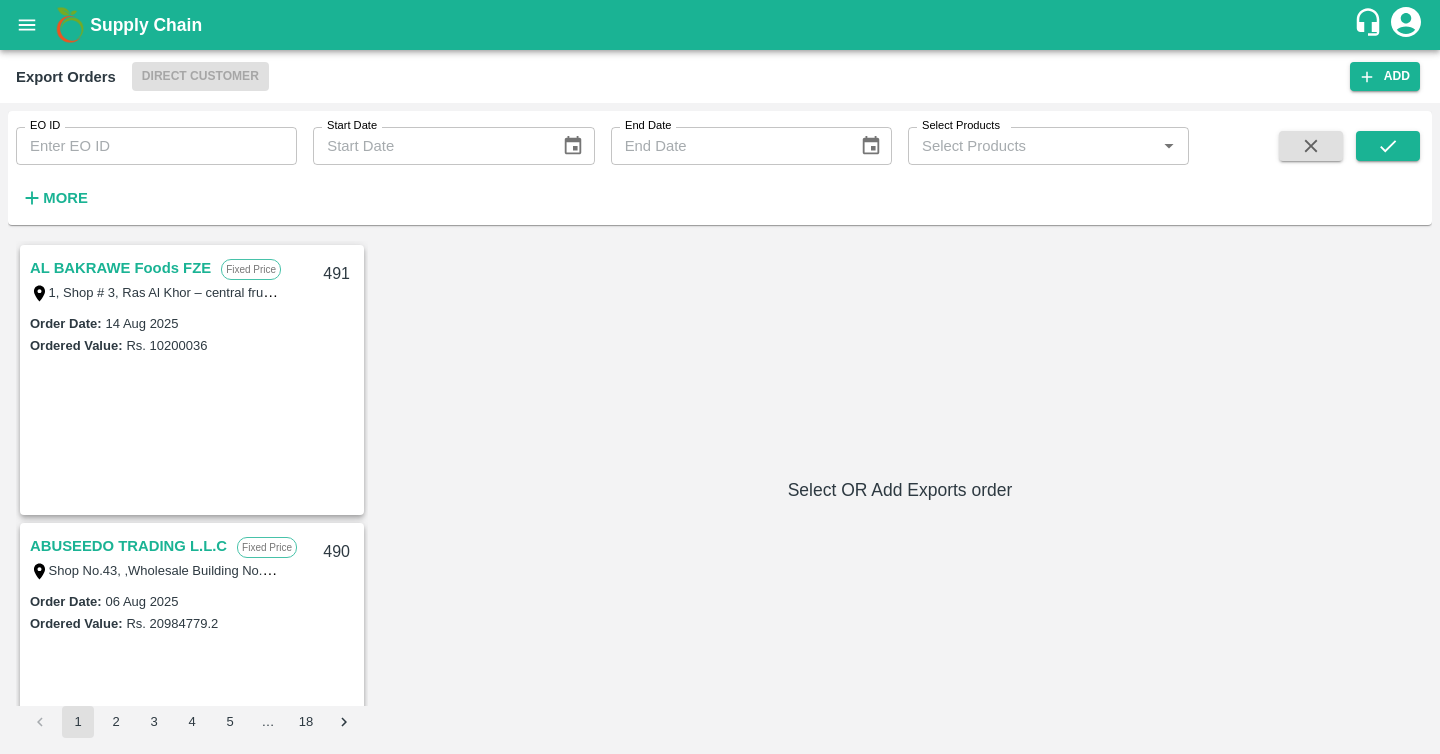 click on "More" at bounding box center [65, 198] 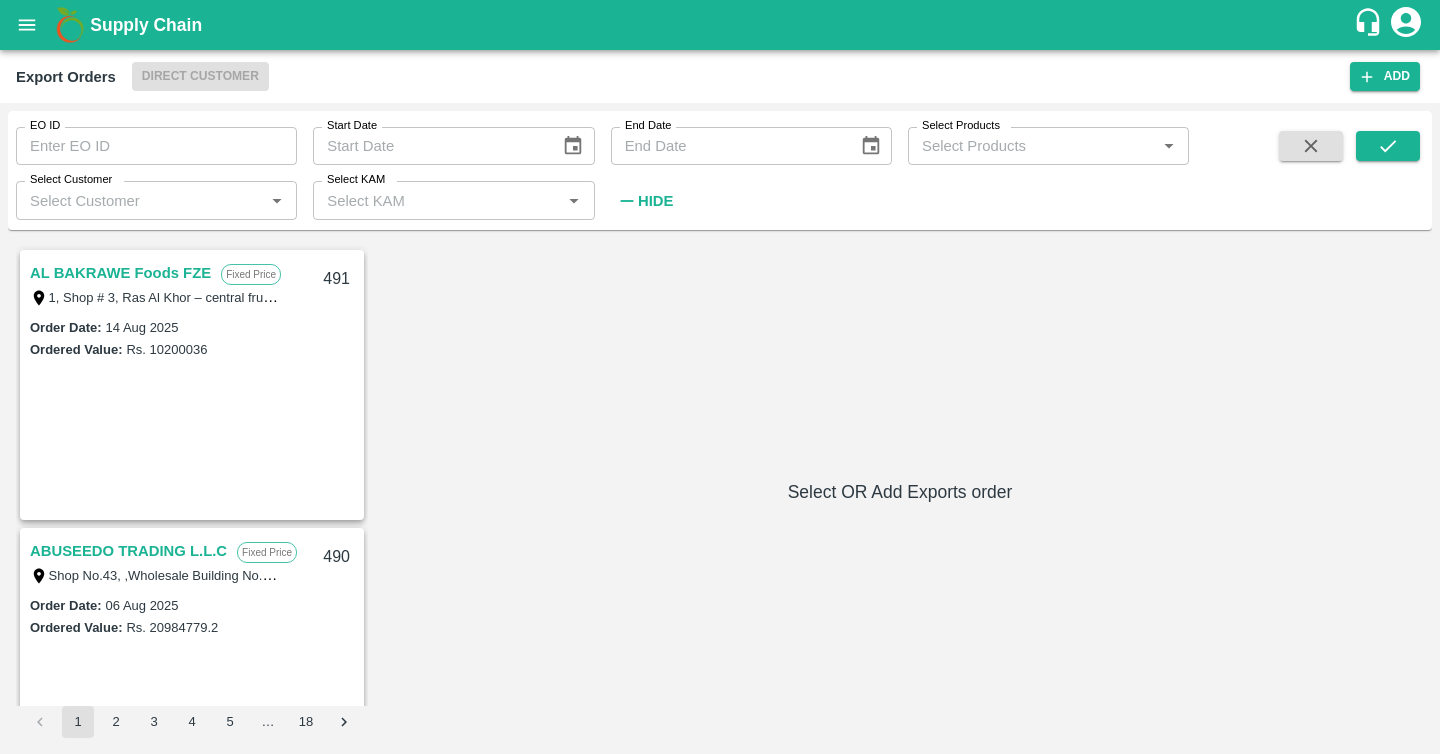 click on "Select Products" at bounding box center [1032, 146] 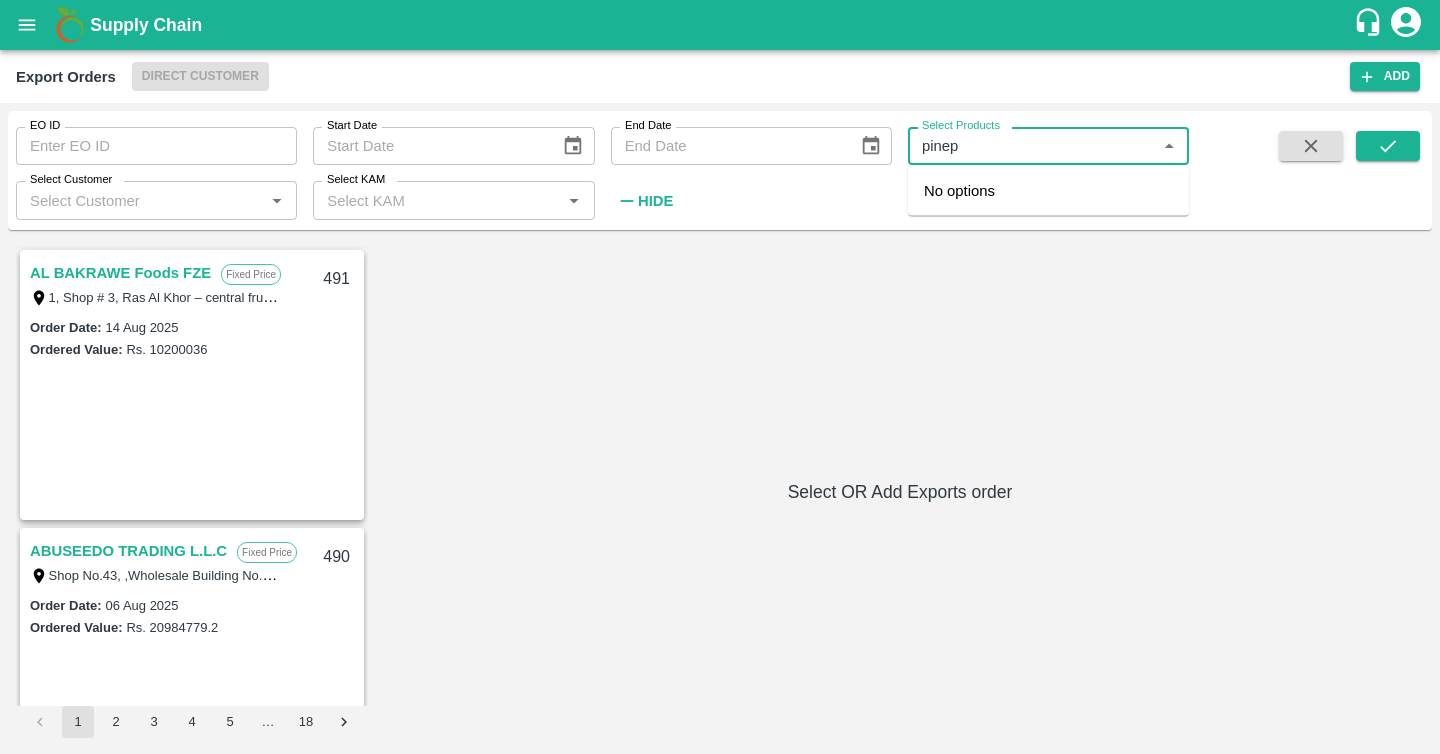 type on "pine" 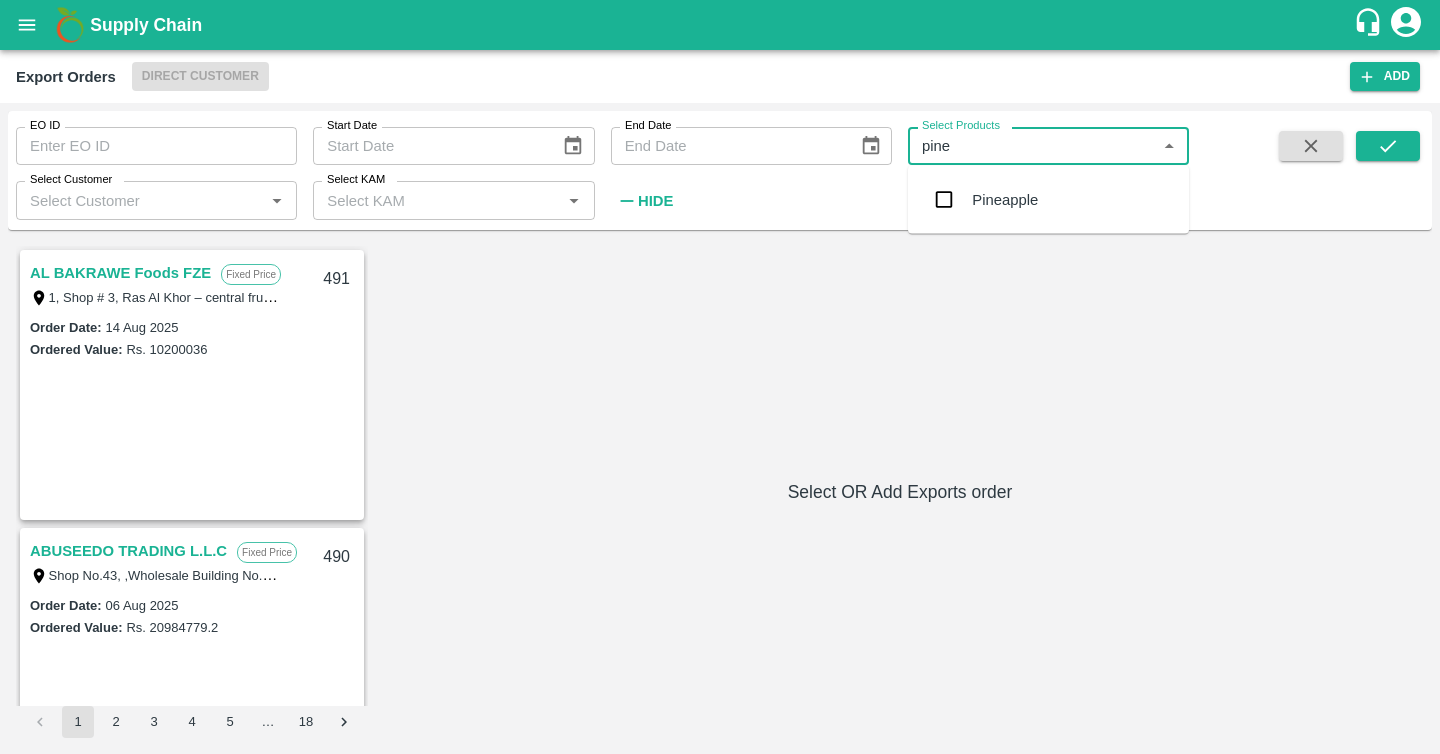 click on "Pineapple" at bounding box center (1048, 200) 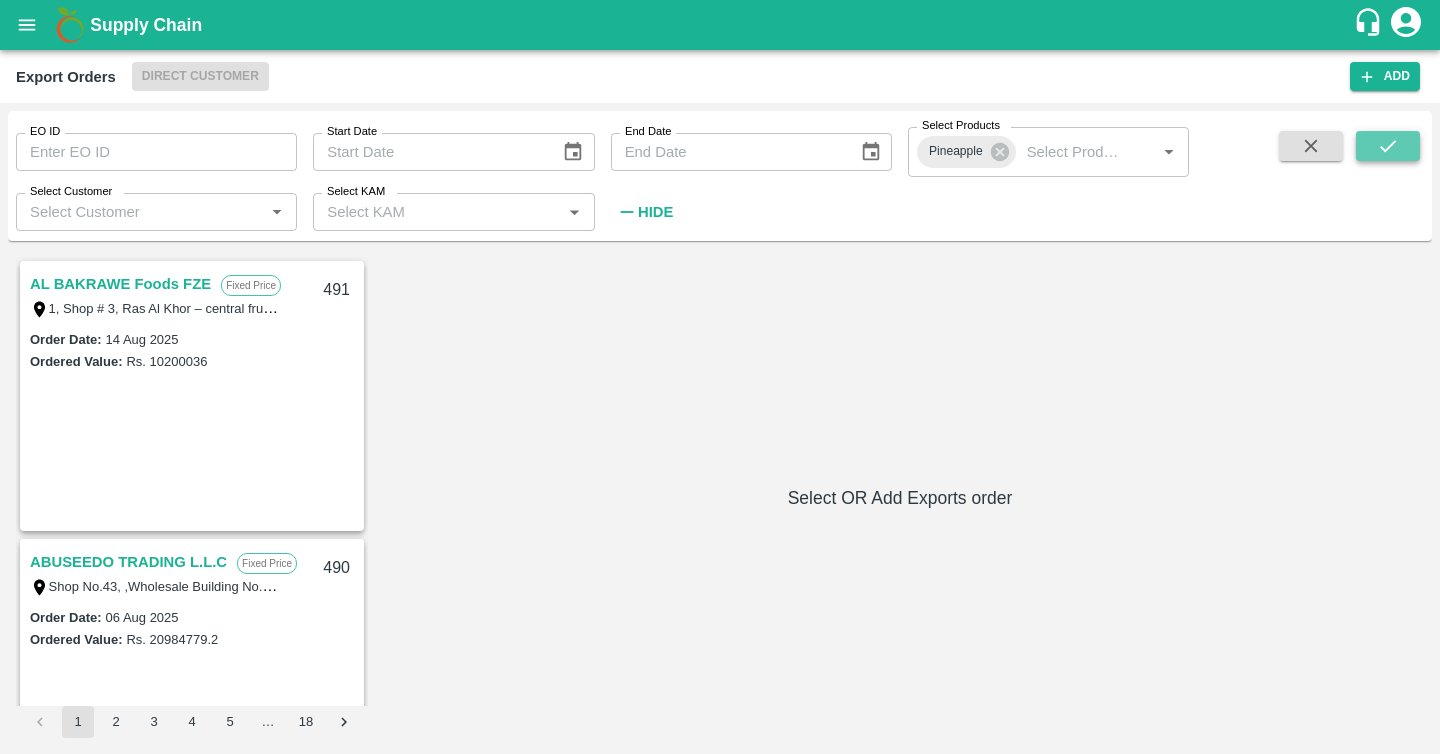 click 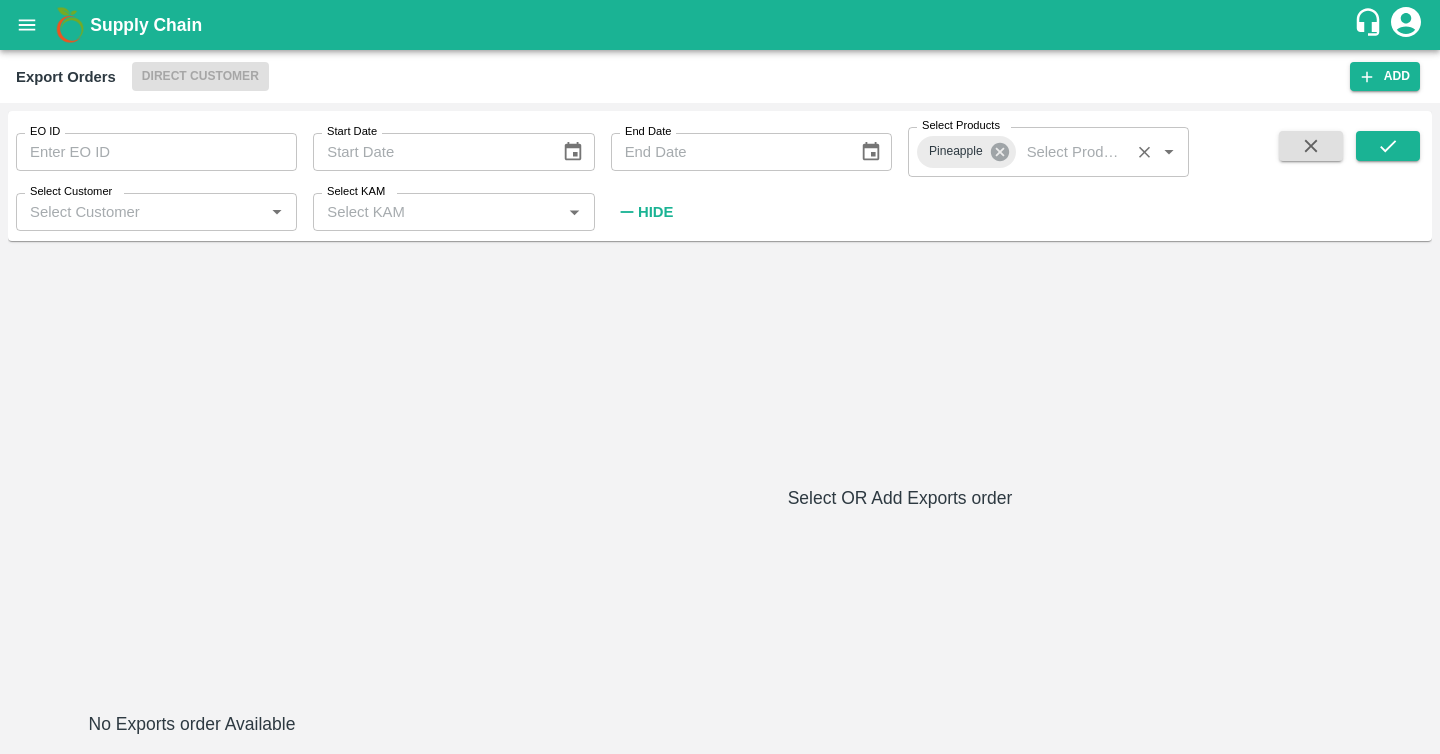 click 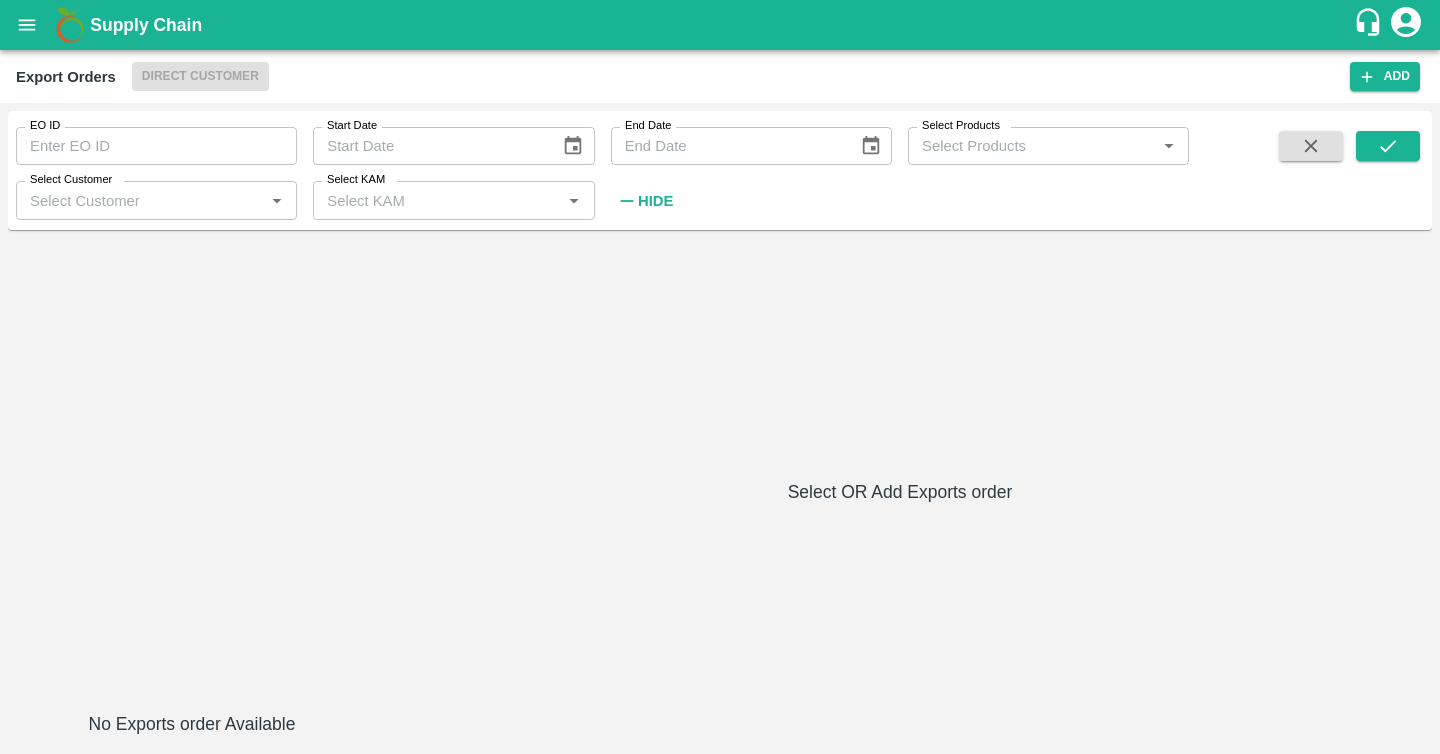click on "Select Products" at bounding box center [1032, 146] 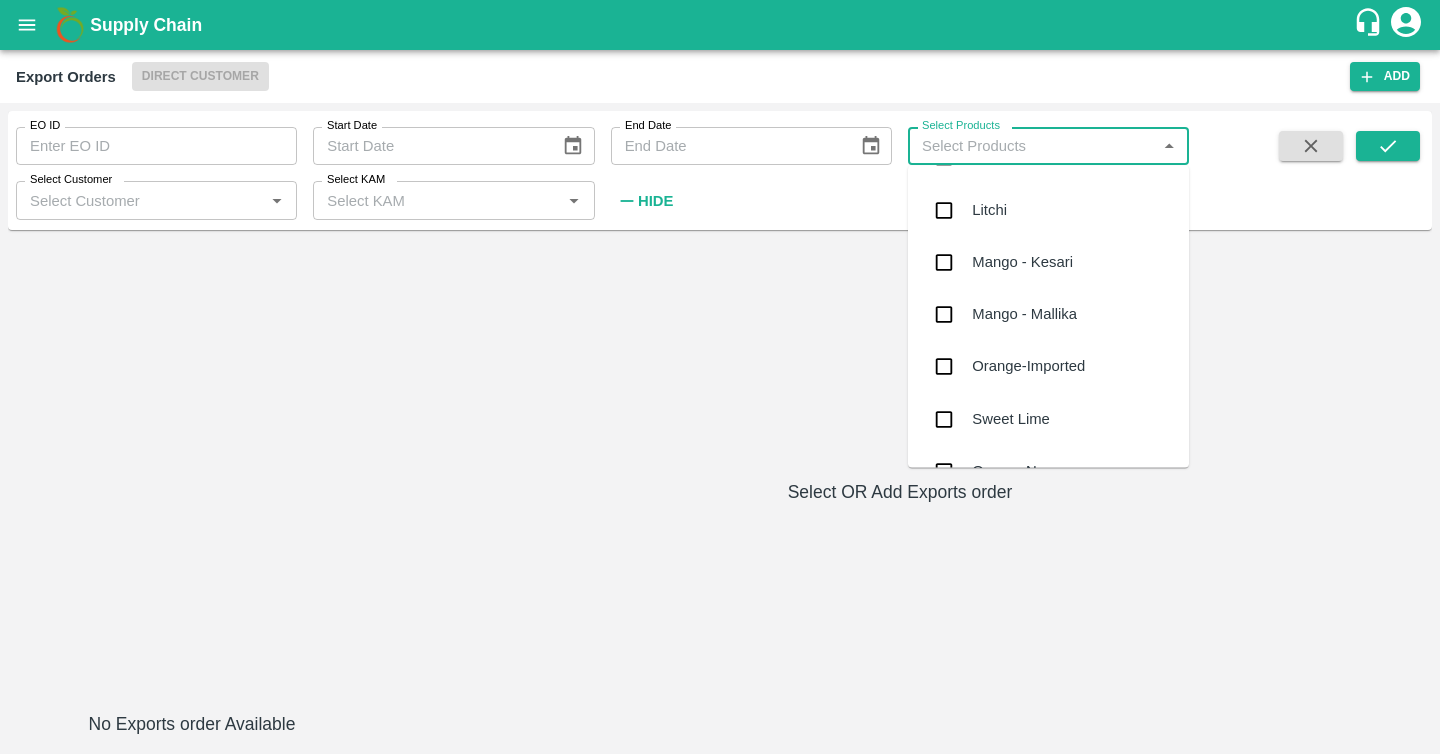 scroll, scrollTop: 1627, scrollLeft: 0, axis: vertical 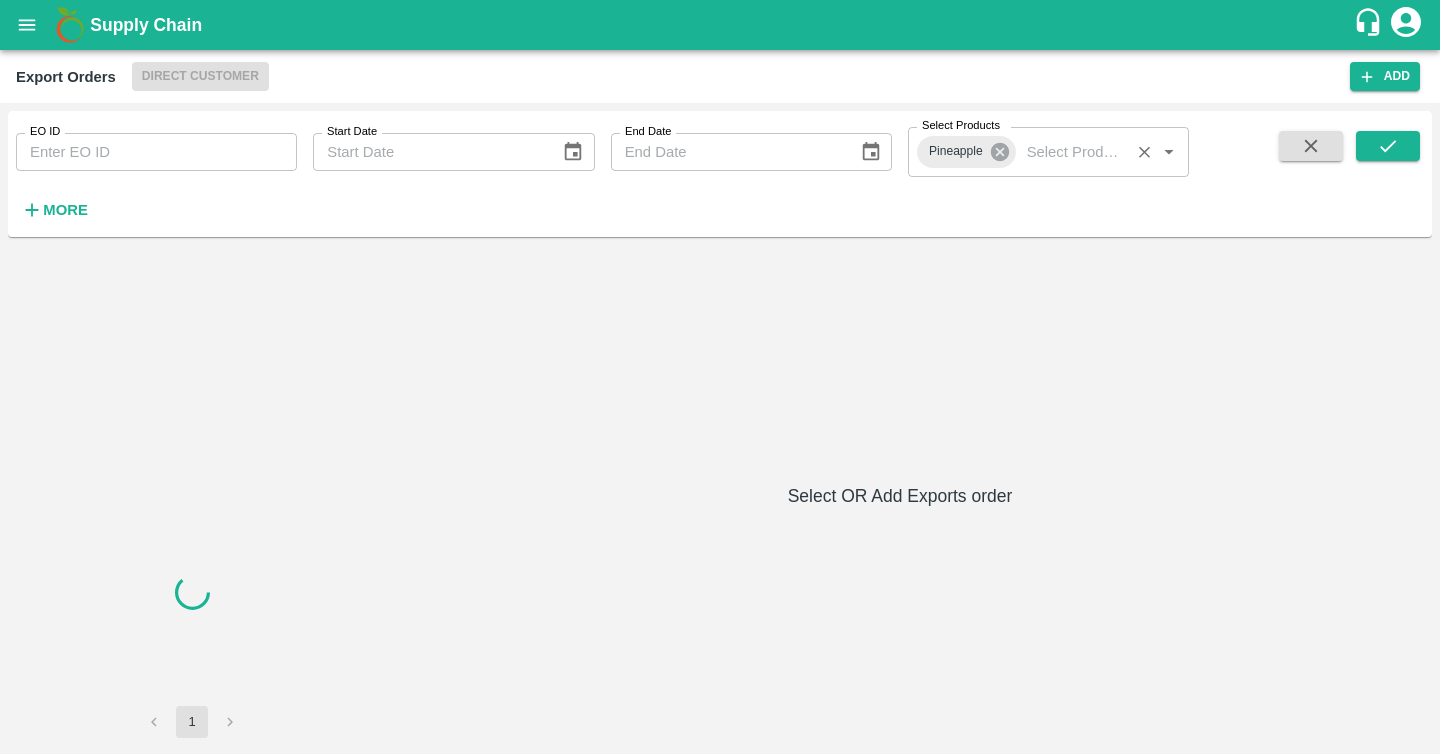 click 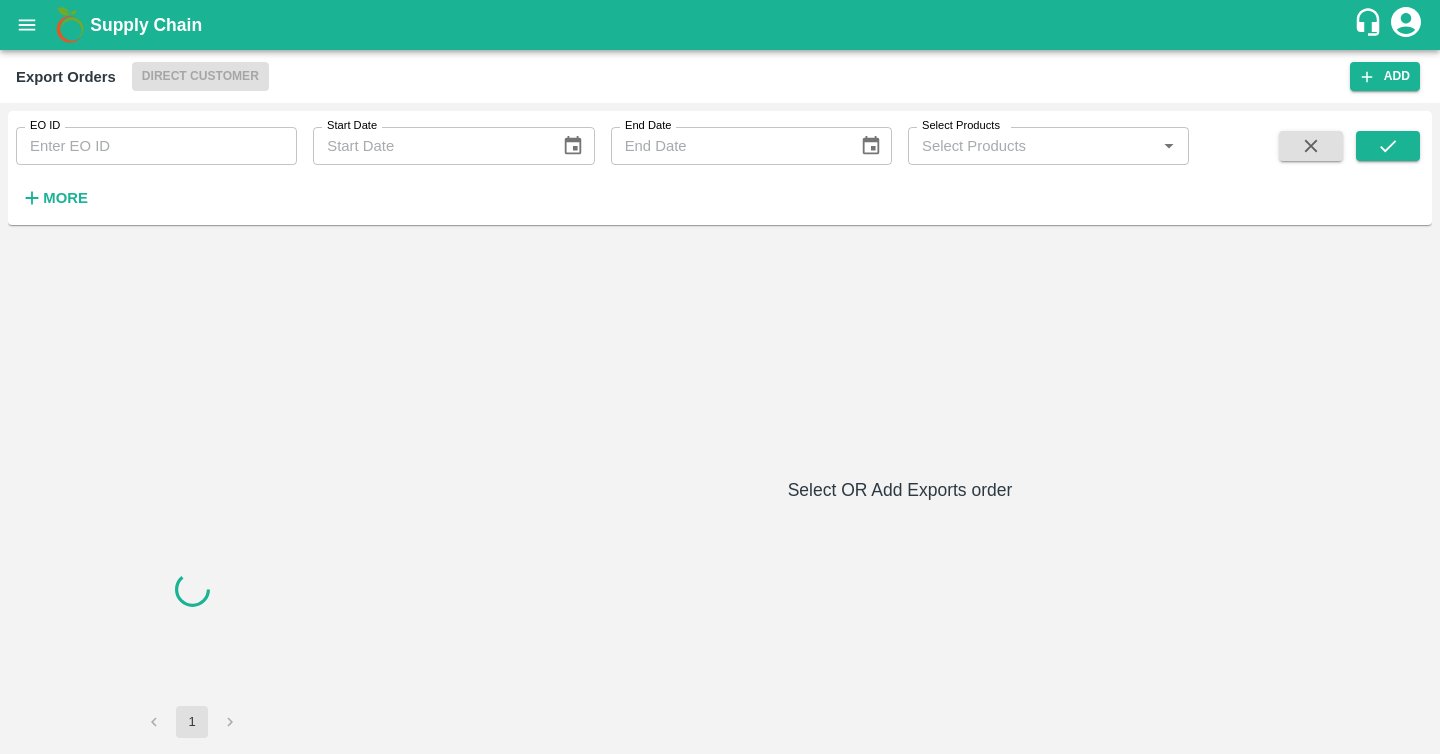 click on "Select Products" at bounding box center (1032, 146) 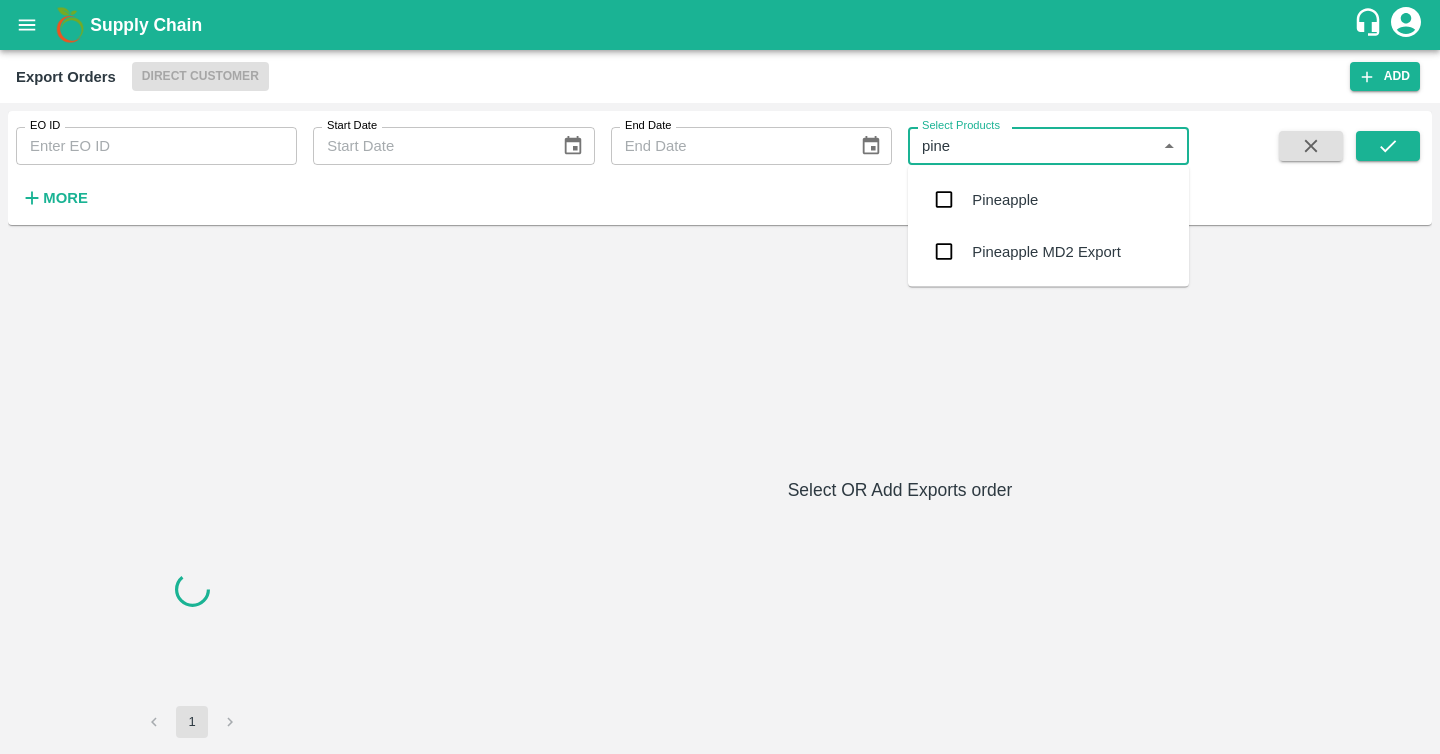 type on "pinea" 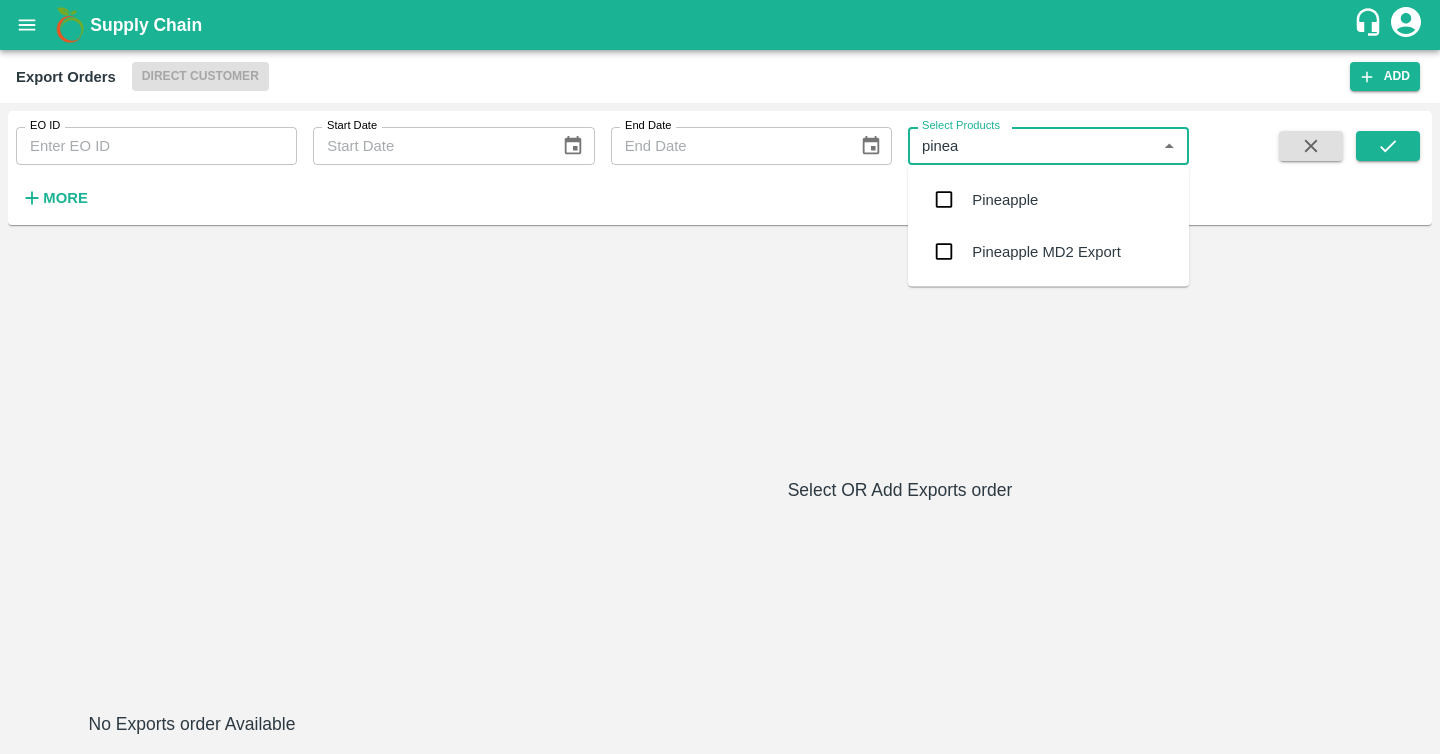click on "Pineapple MD2 Export" at bounding box center [1046, 252] 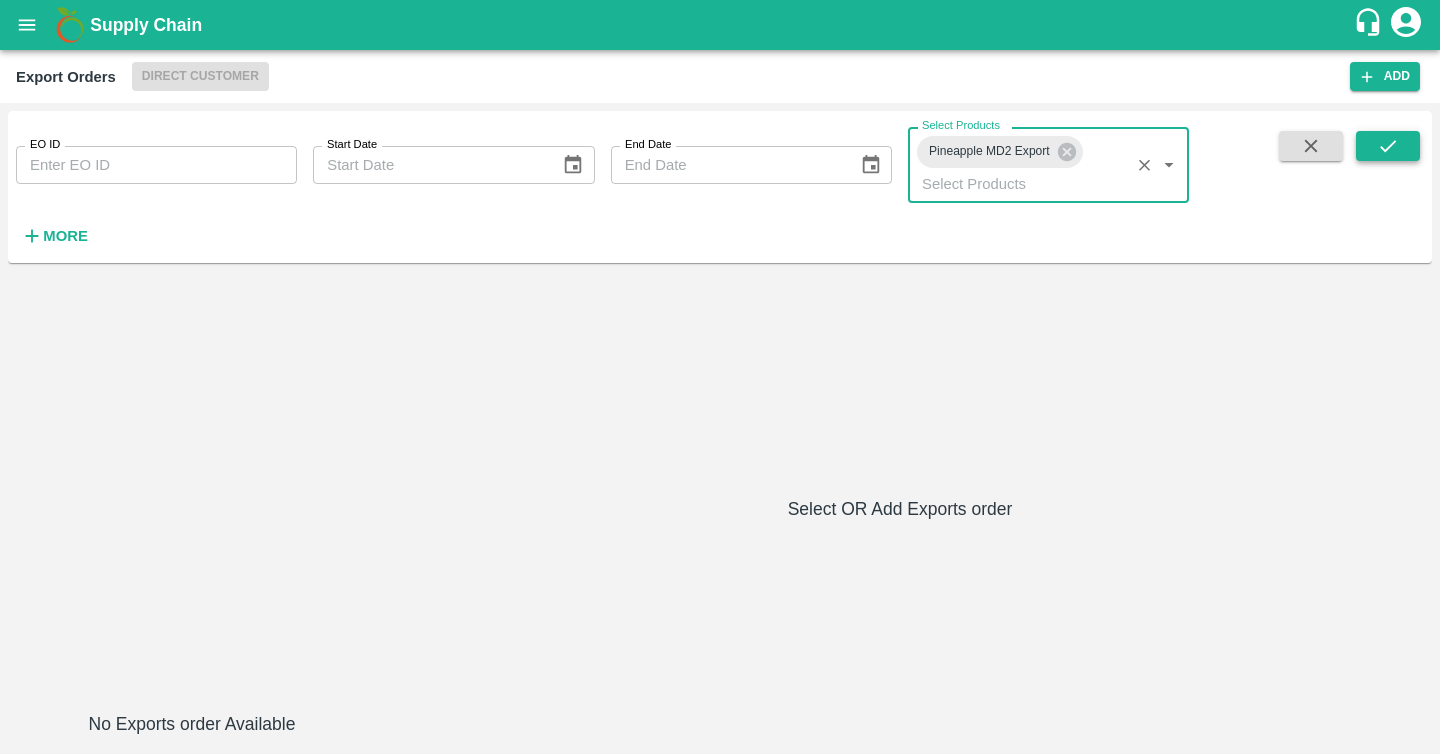 click at bounding box center (1388, 146) 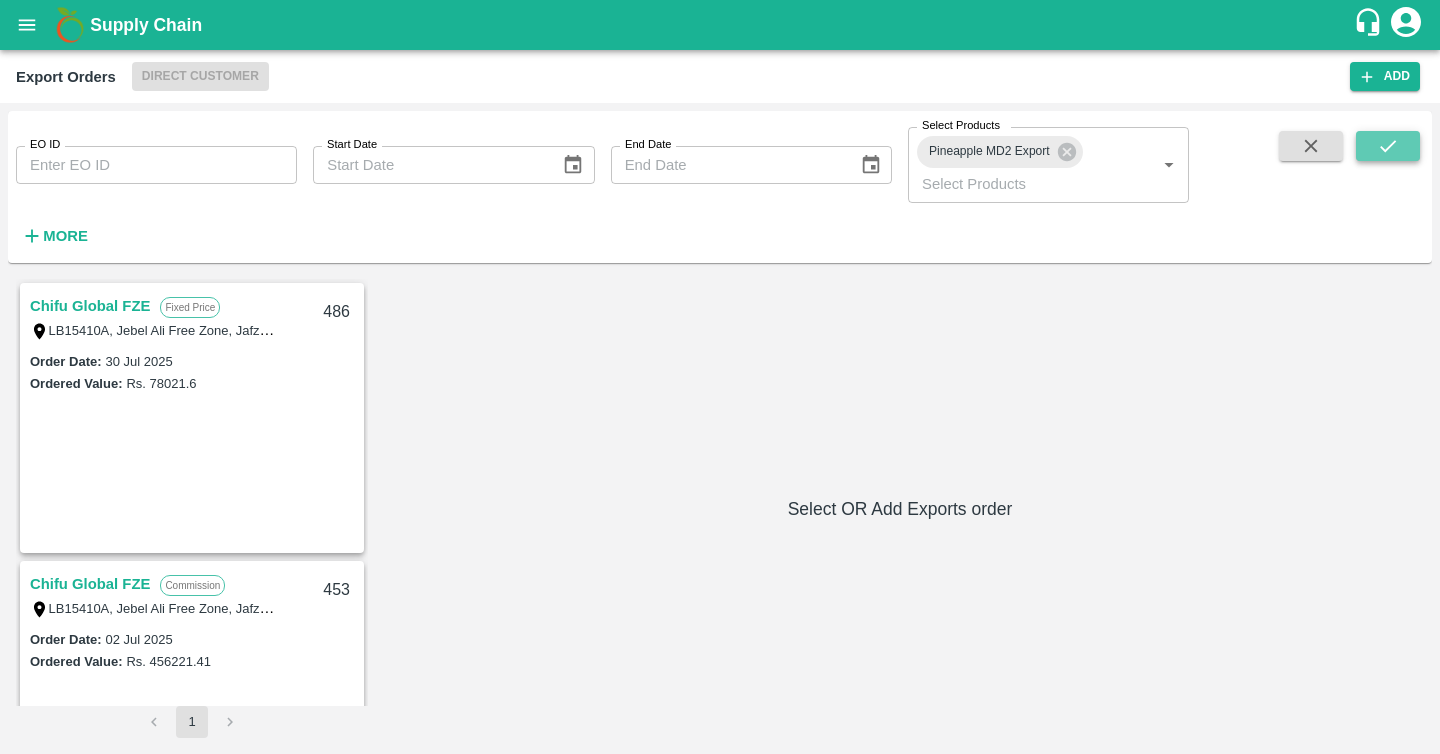 click 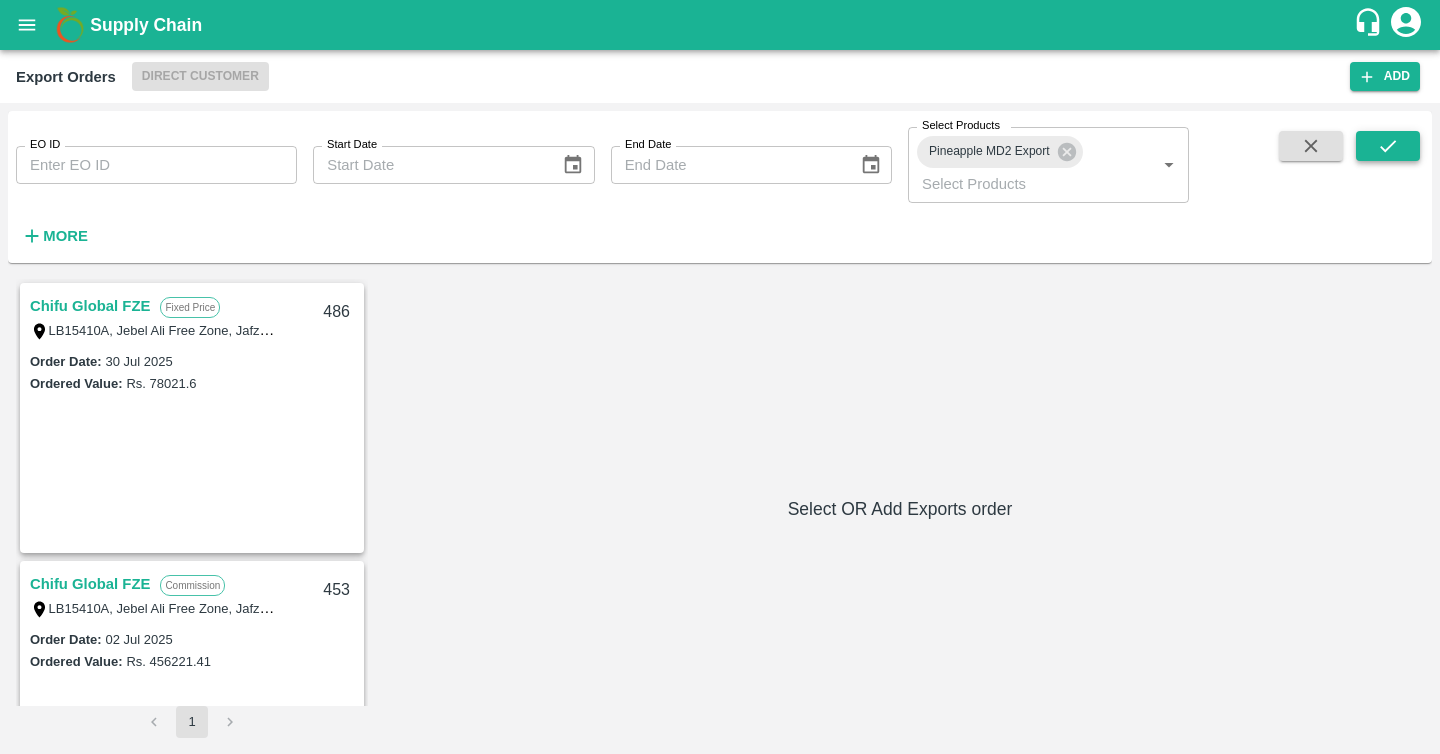 click 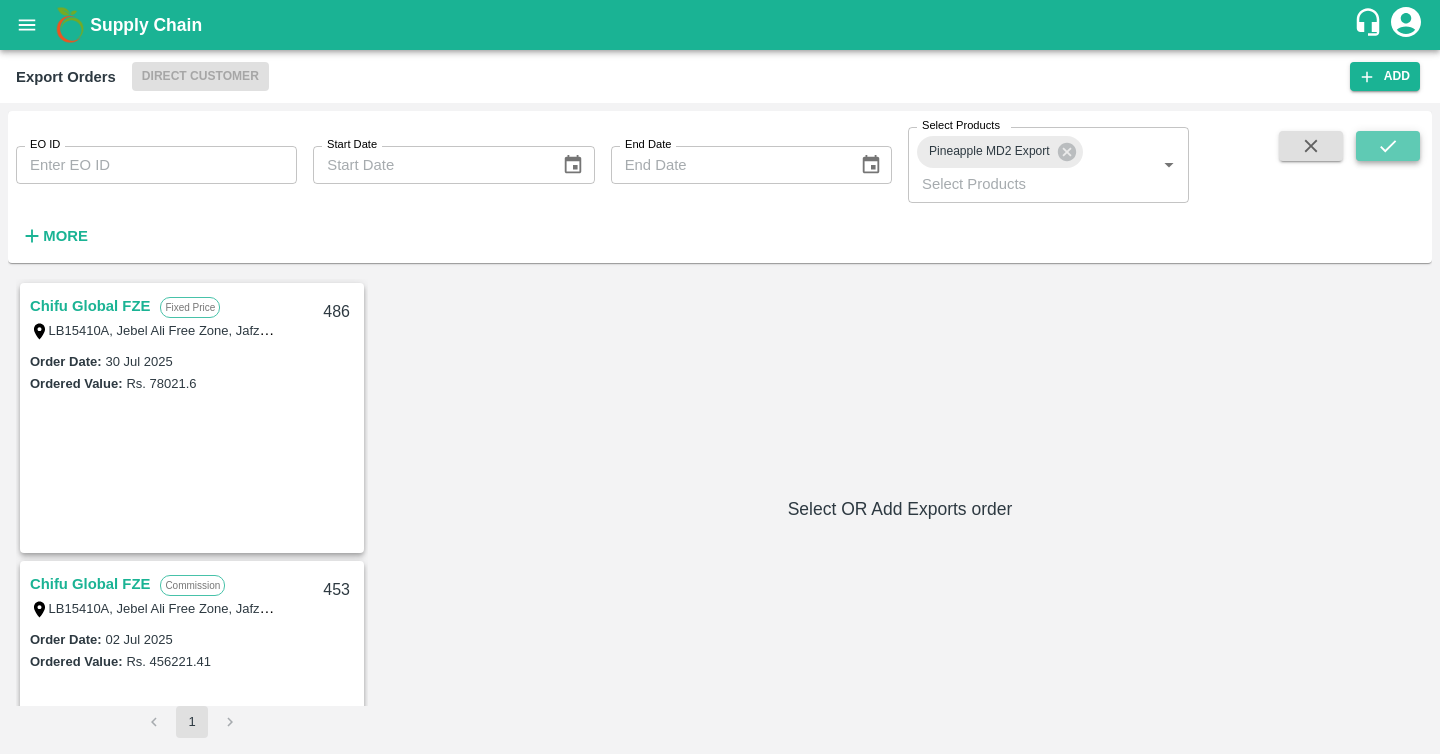 click 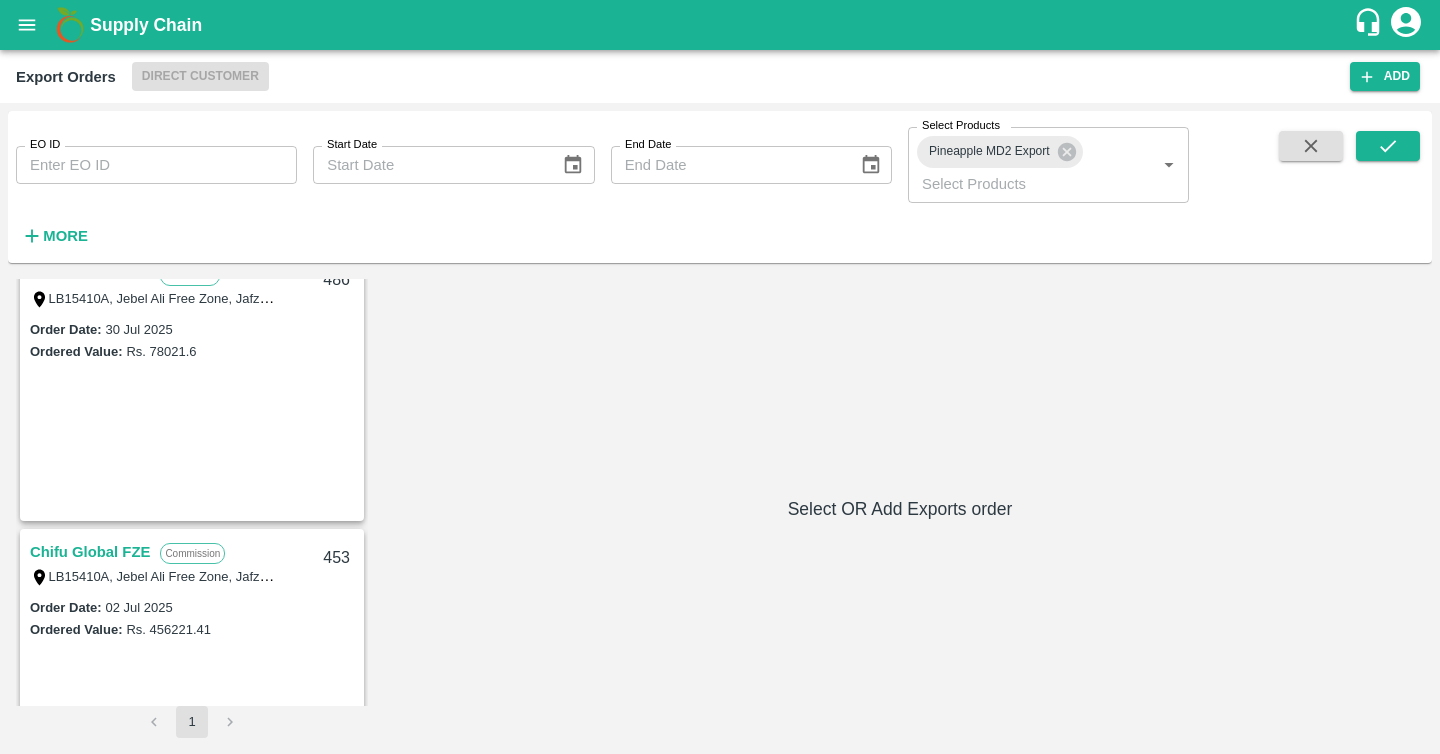 scroll, scrollTop: 0, scrollLeft: 0, axis: both 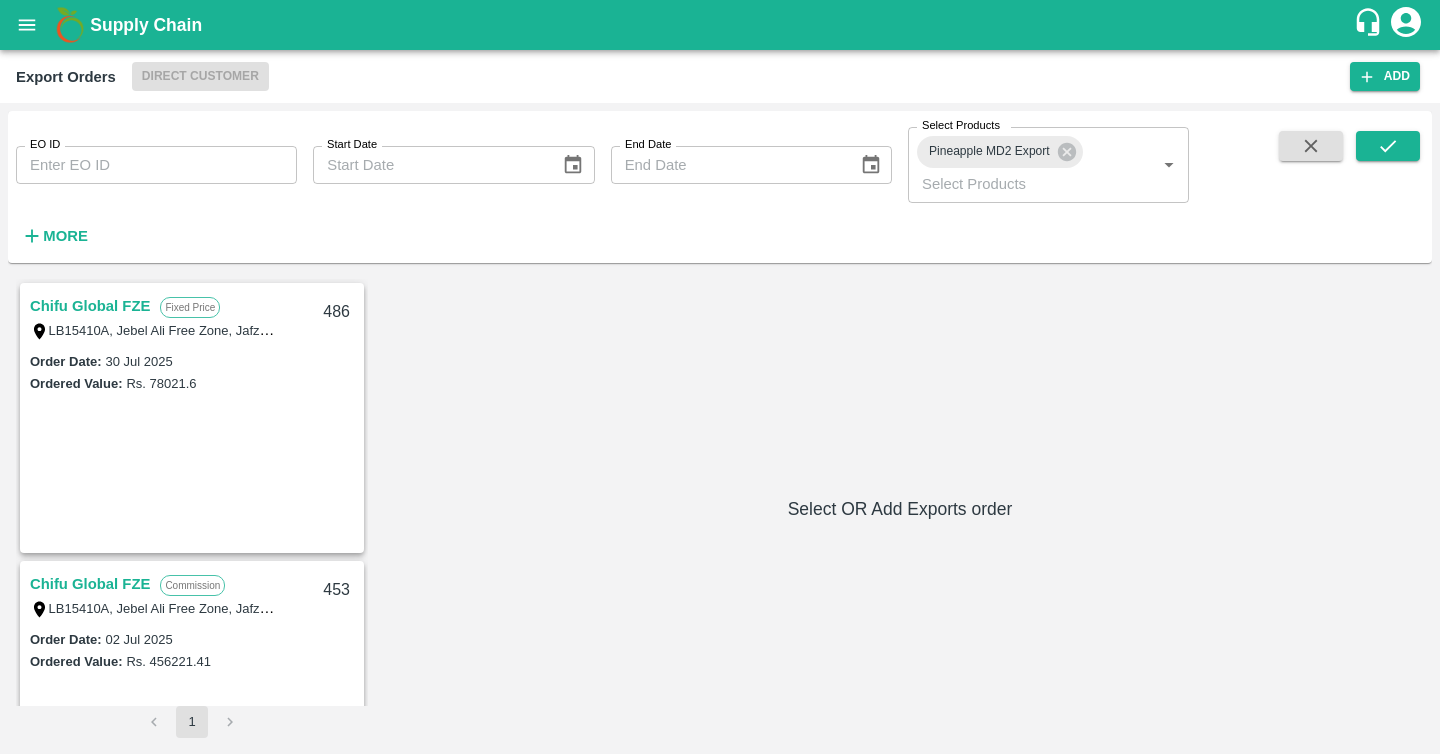 click on "Chifu Global FZE" at bounding box center [90, 306] 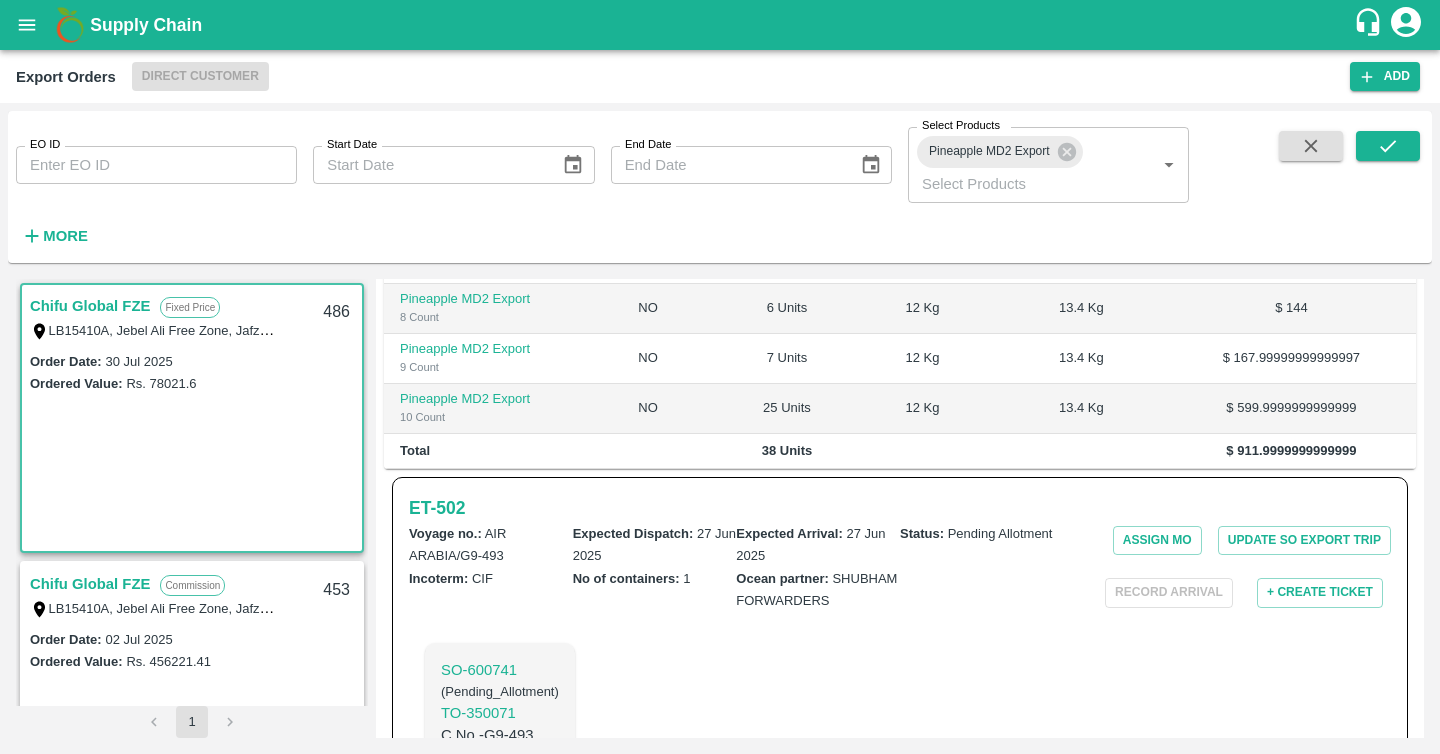 scroll, scrollTop: 546, scrollLeft: 0, axis: vertical 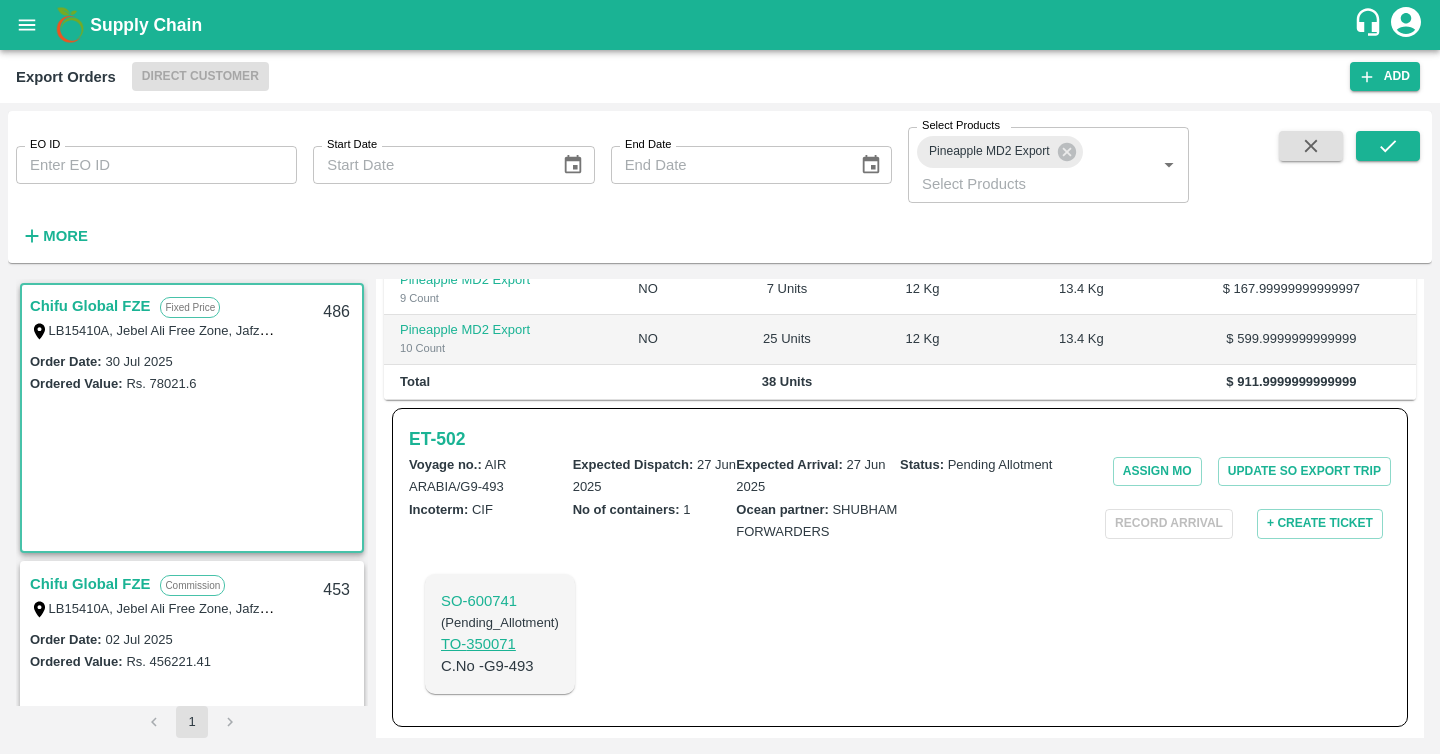 click on "TO- 350071" at bounding box center (500, 644) 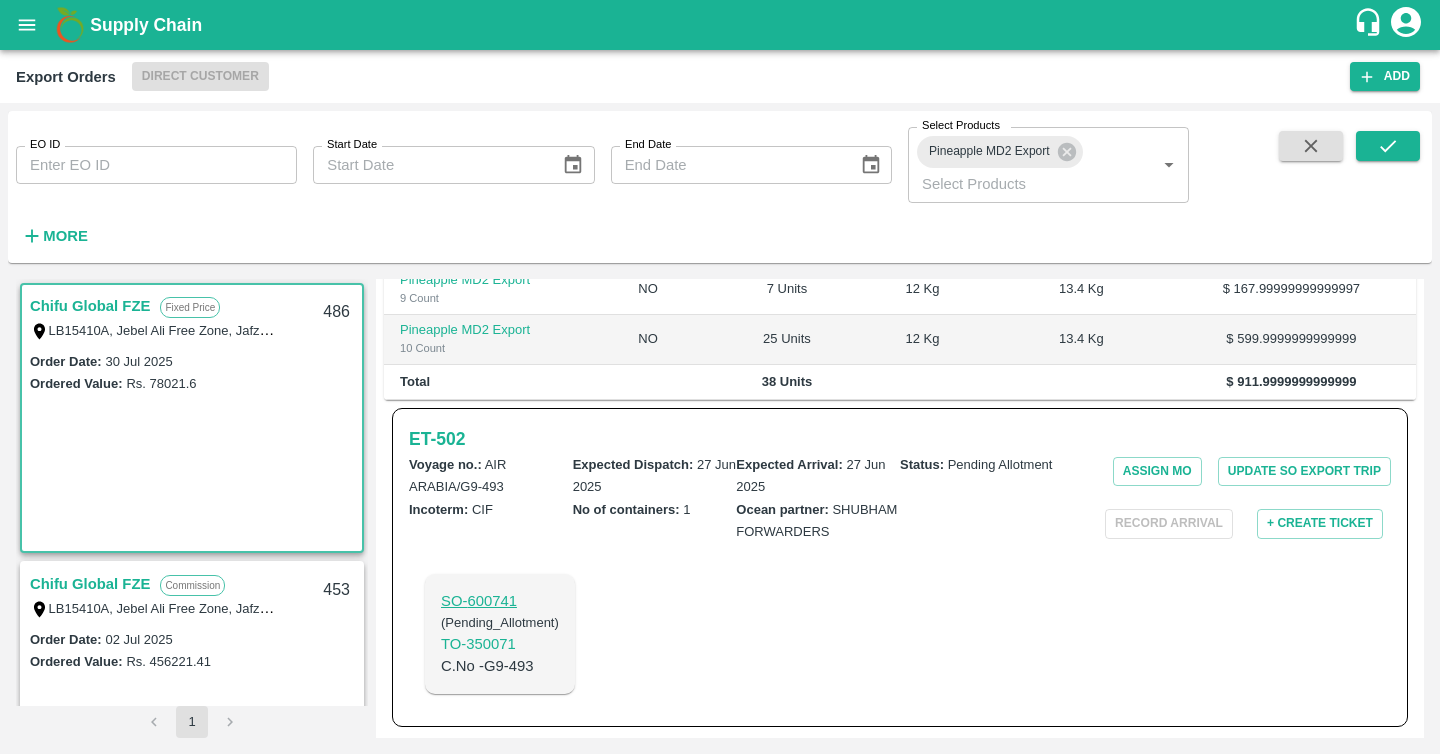 click on "SO- 600741" at bounding box center (500, 601) 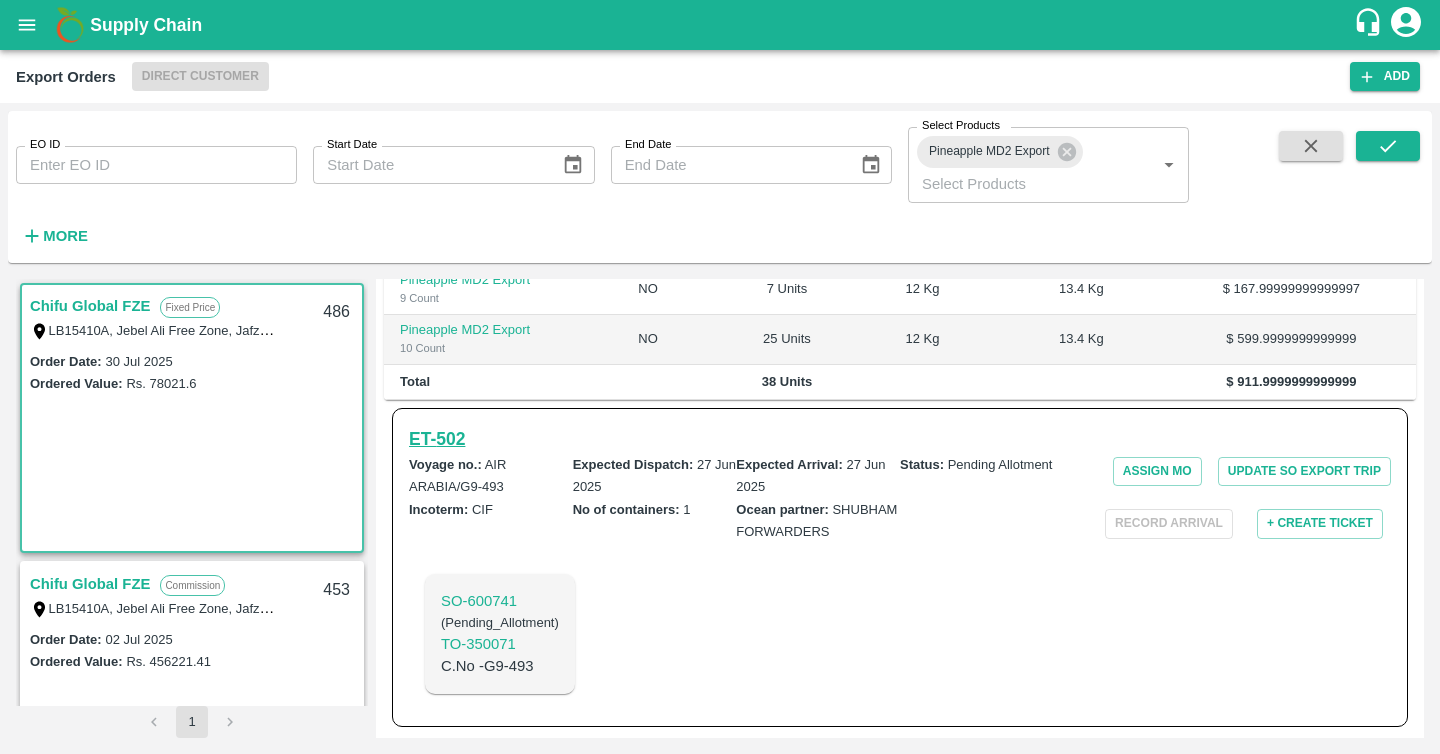 click on "ET-  502" at bounding box center [437, 439] 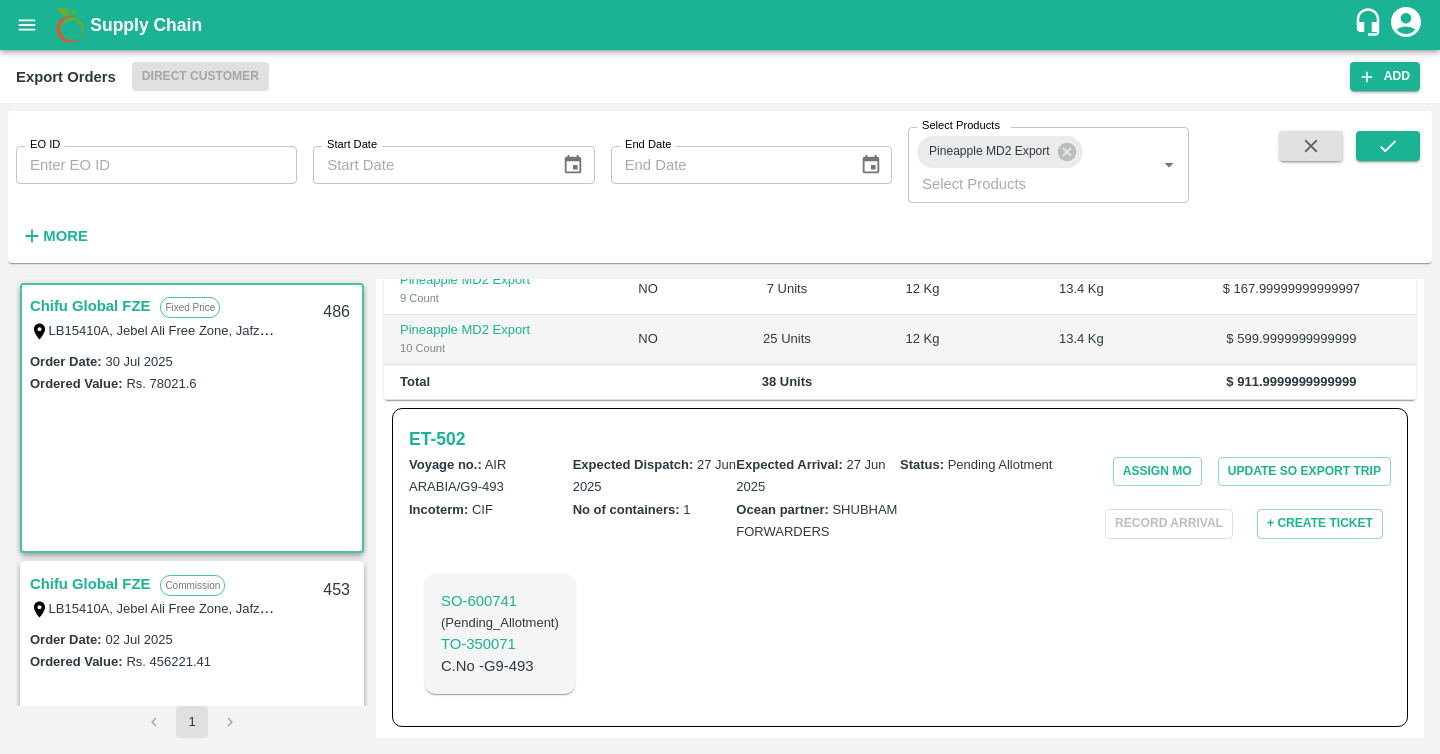 click on "Chifu Global FZE" at bounding box center (90, 584) 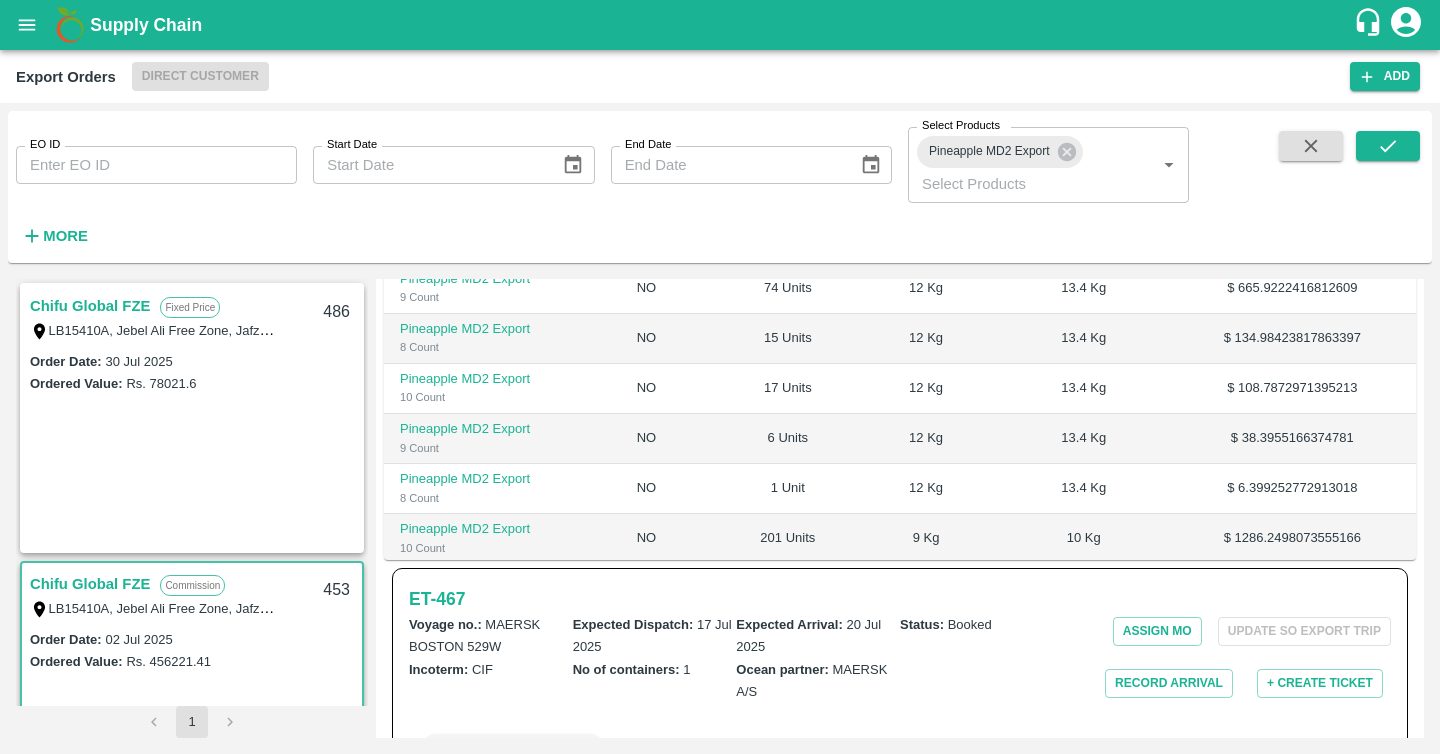 scroll, scrollTop: 89, scrollLeft: 0, axis: vertical 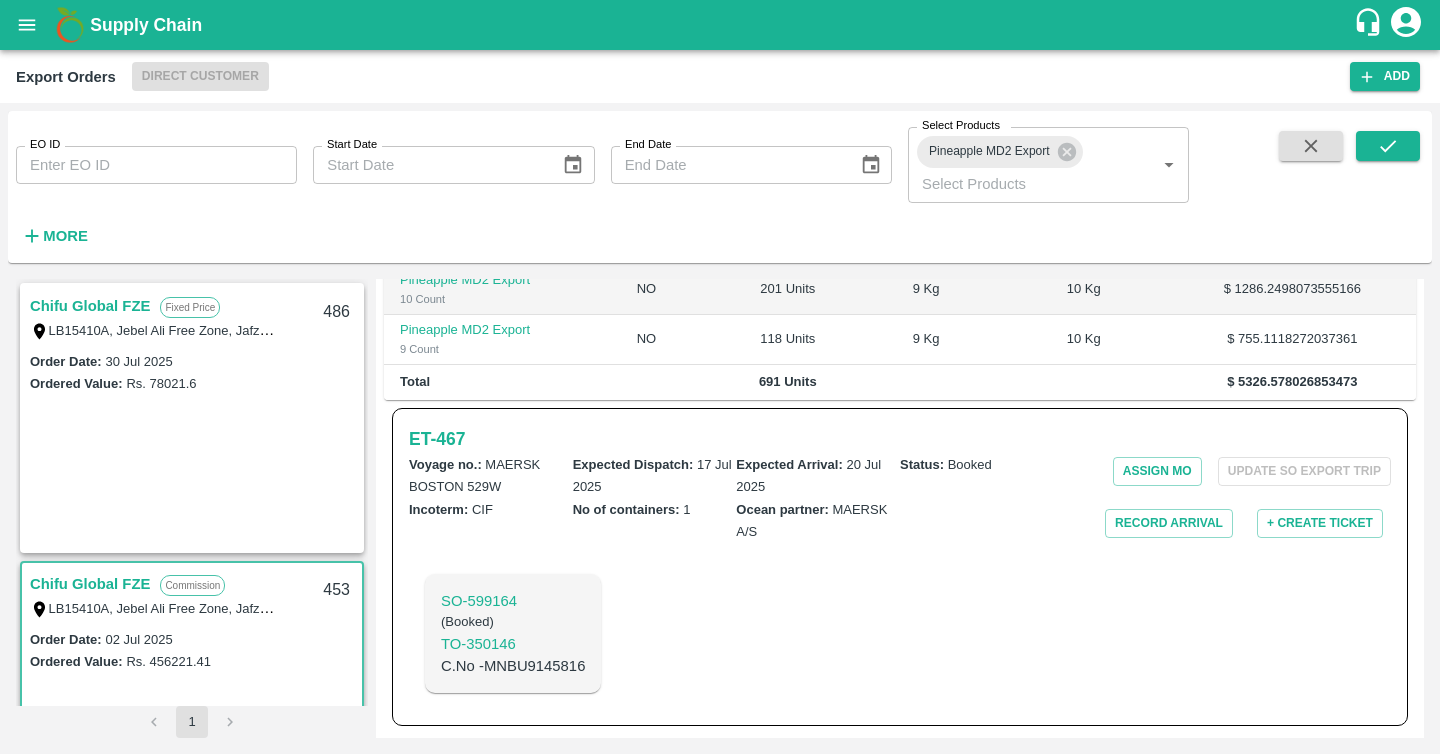 click on "Order Date : 30 Jul 2025 Ordered Value: Rs.   78021.6" at bounding box center [192, 451] 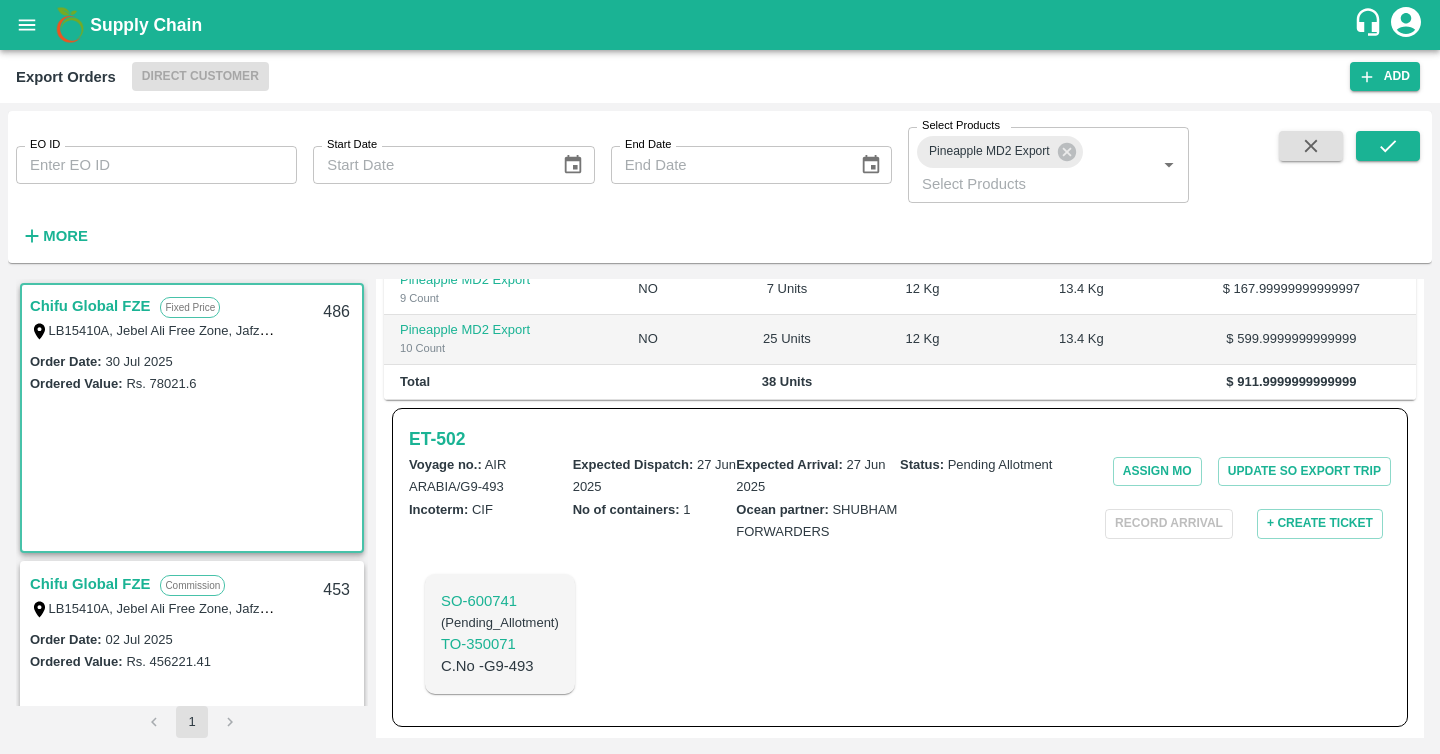 scroll, scrollTop: 0, scrollLeft: 0, axis: both 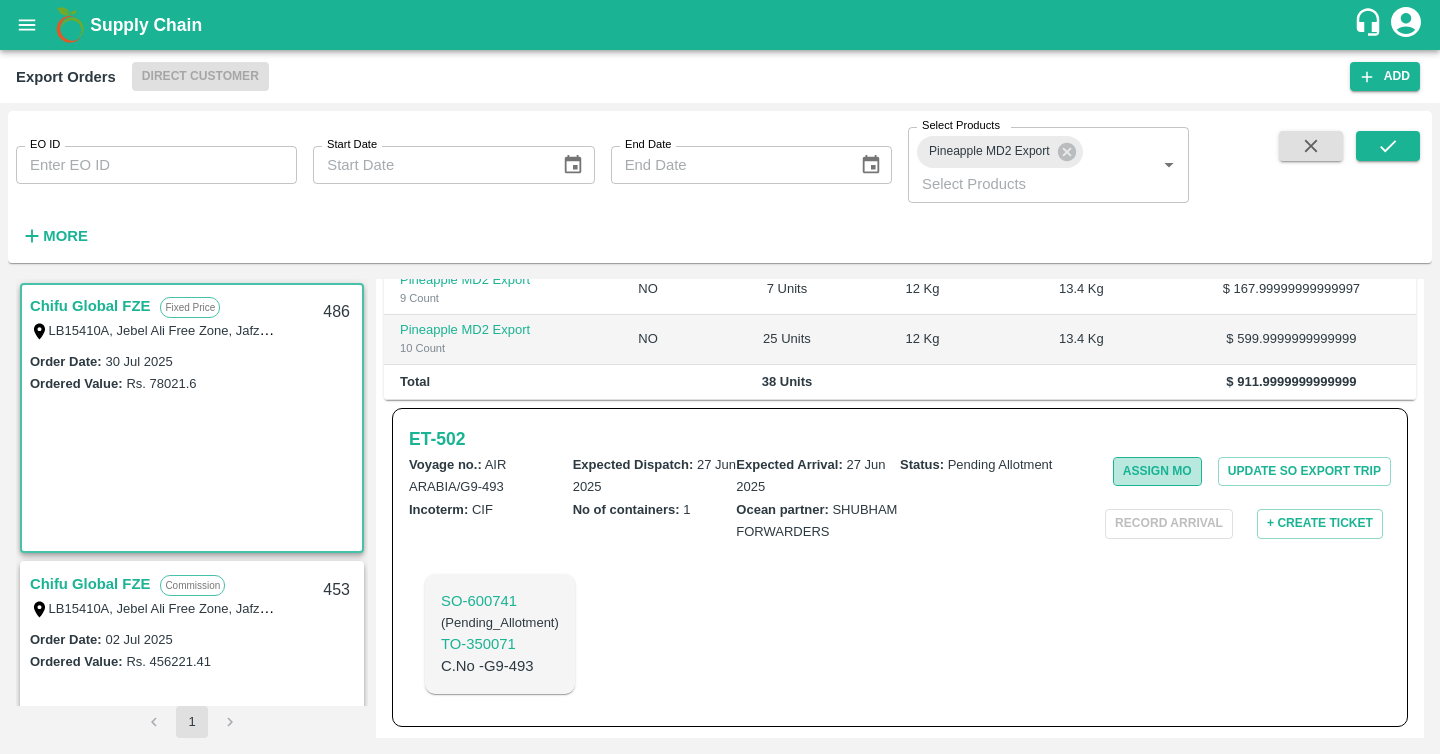 click on "Assign MO" at bounding box center (1157, 471) 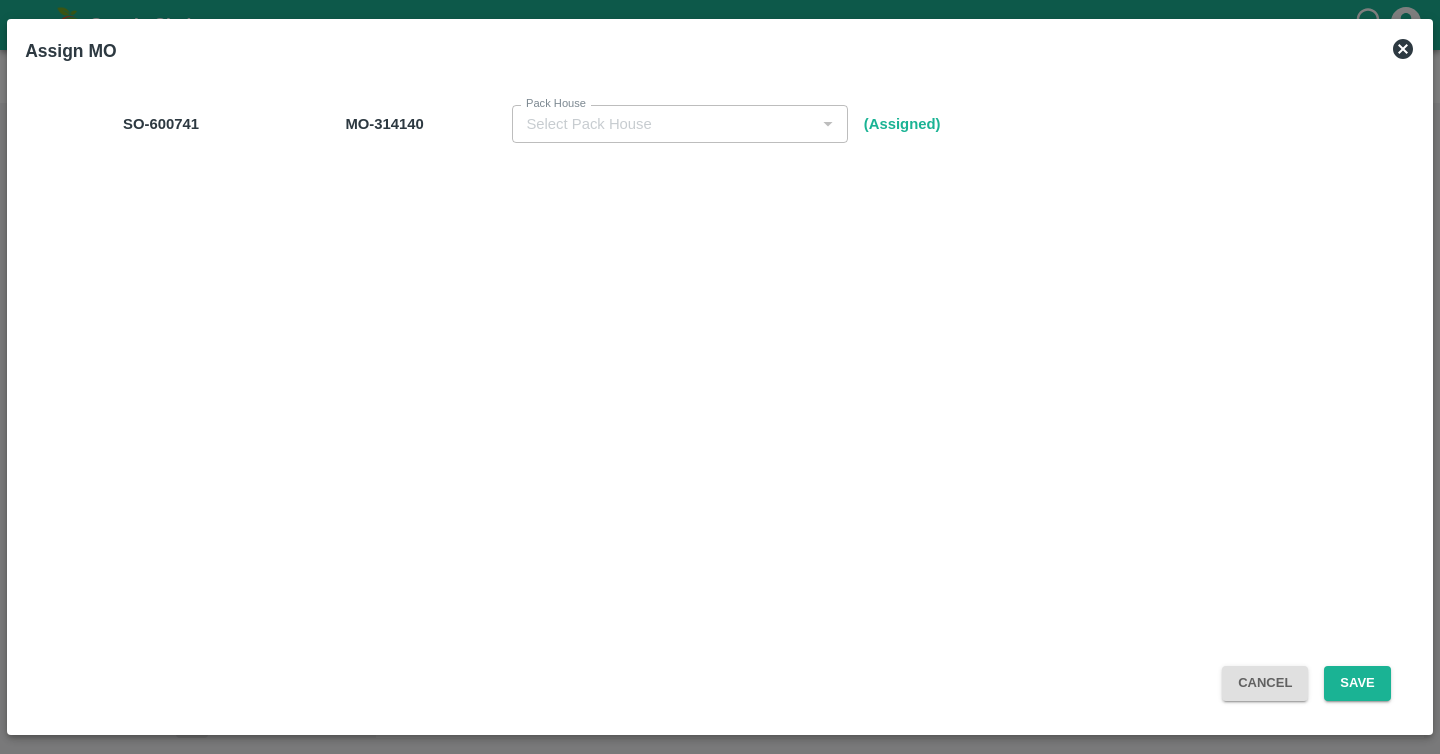 type on "Sangli PH" 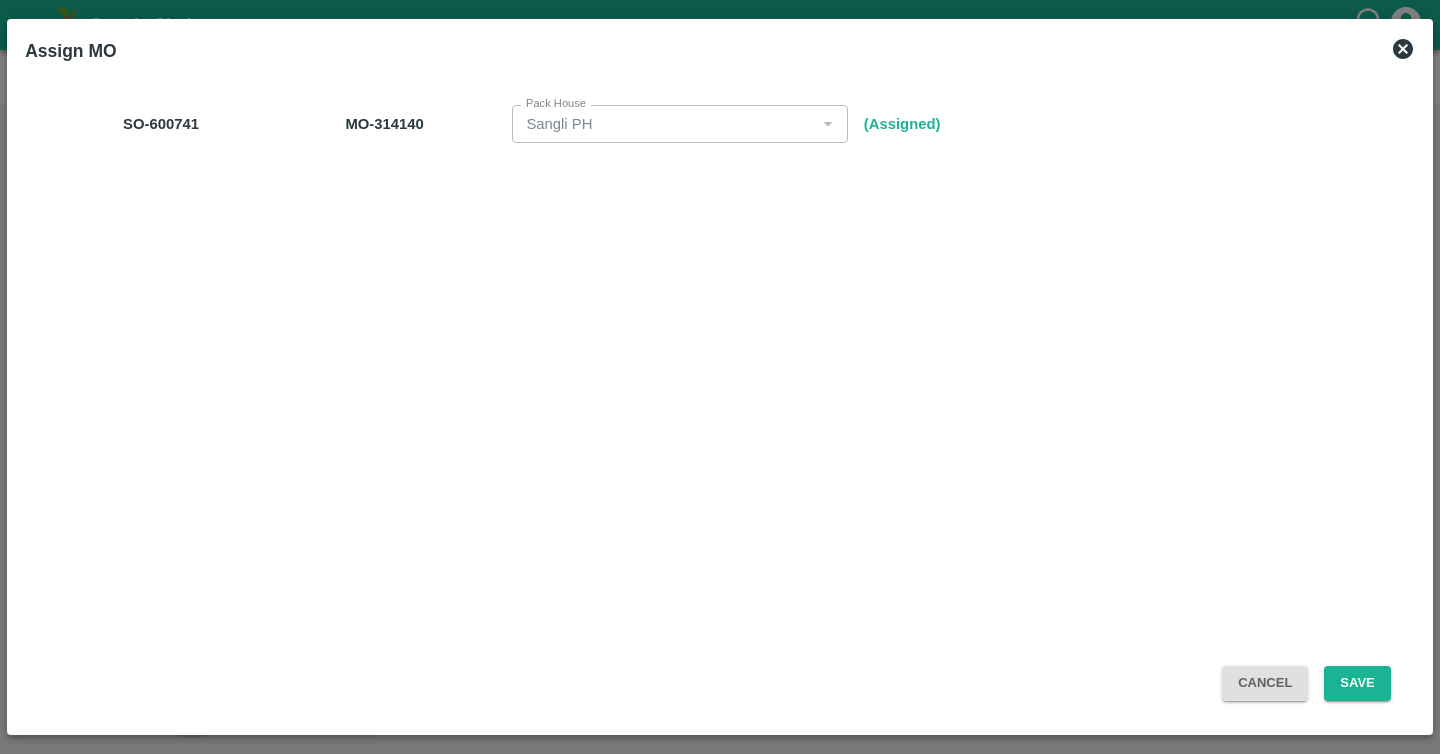 click 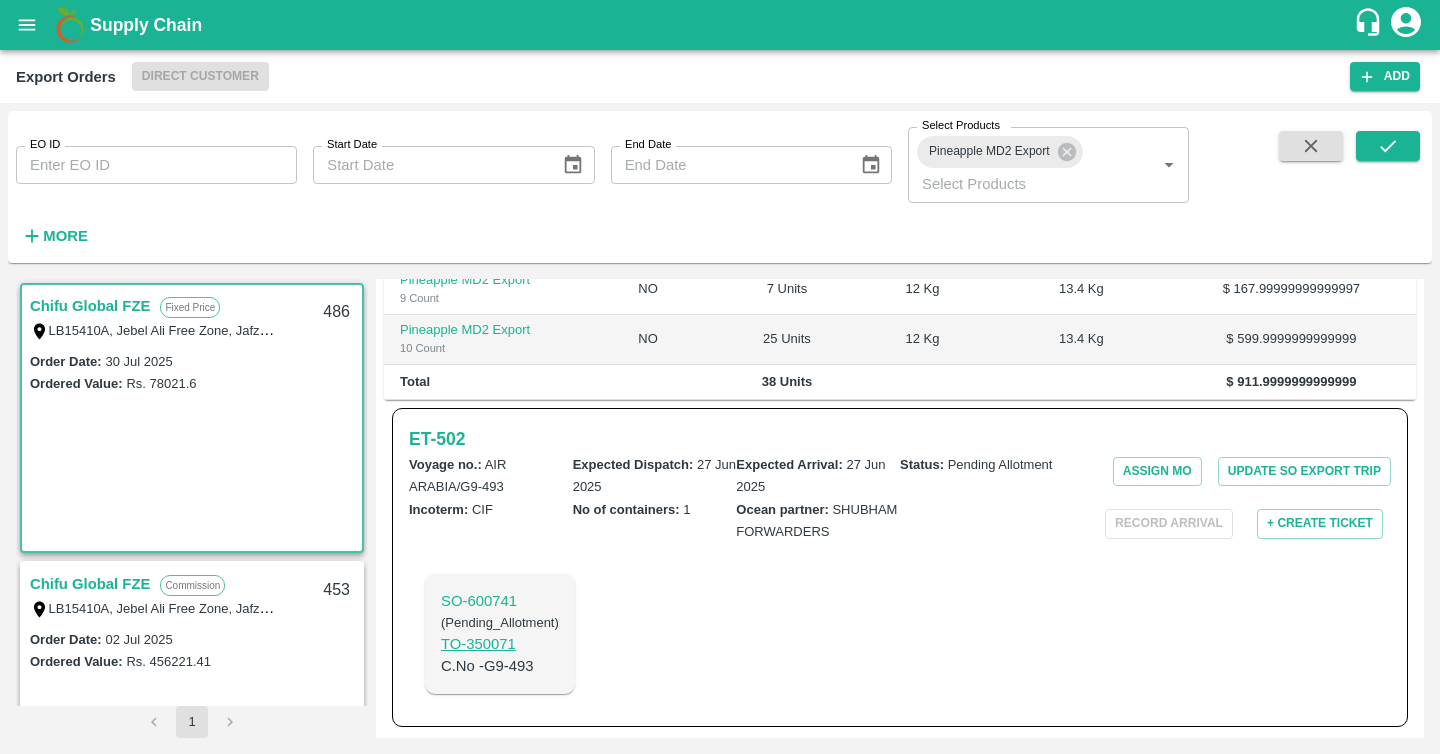 click on "TO- 350071" at bounding box center (500, 644) 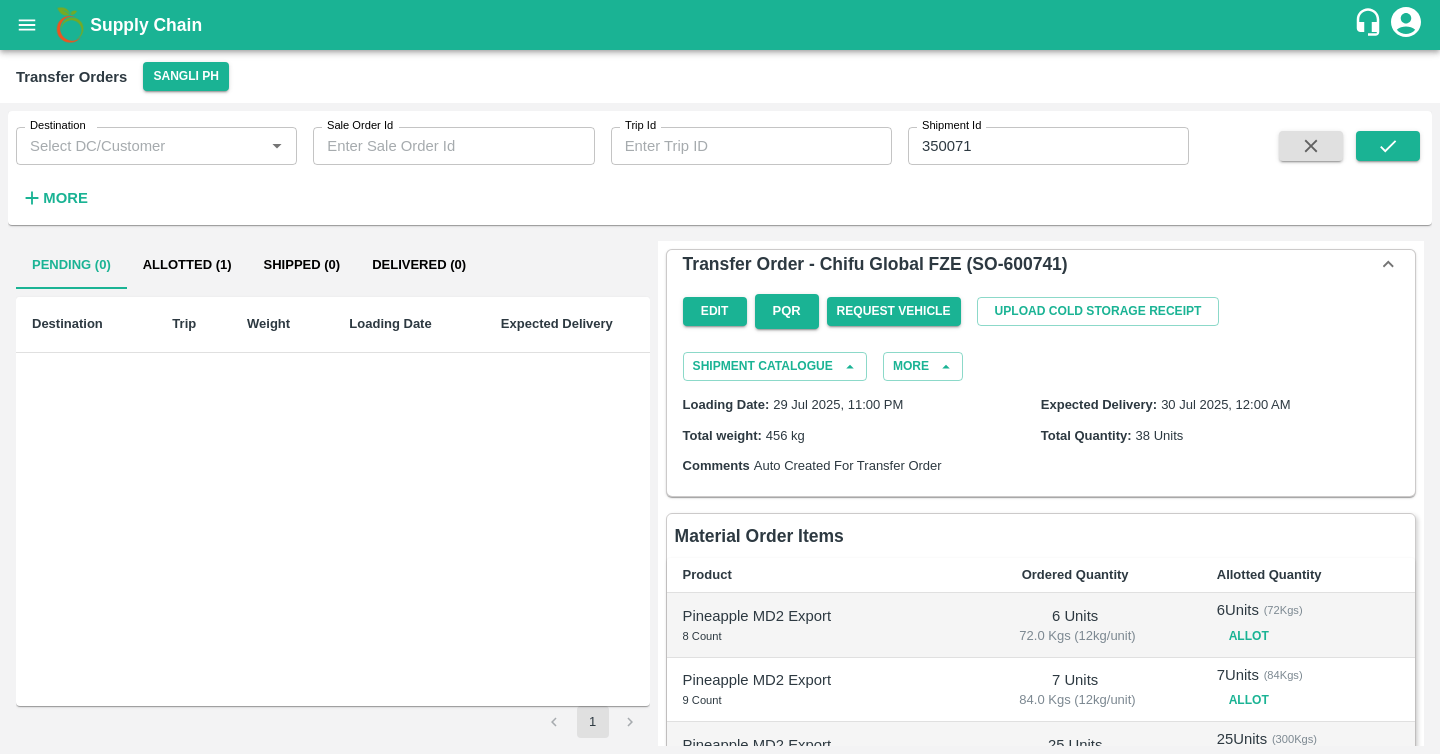 scroll, scrollTop: 0, scrollLeft: 0, axis: both 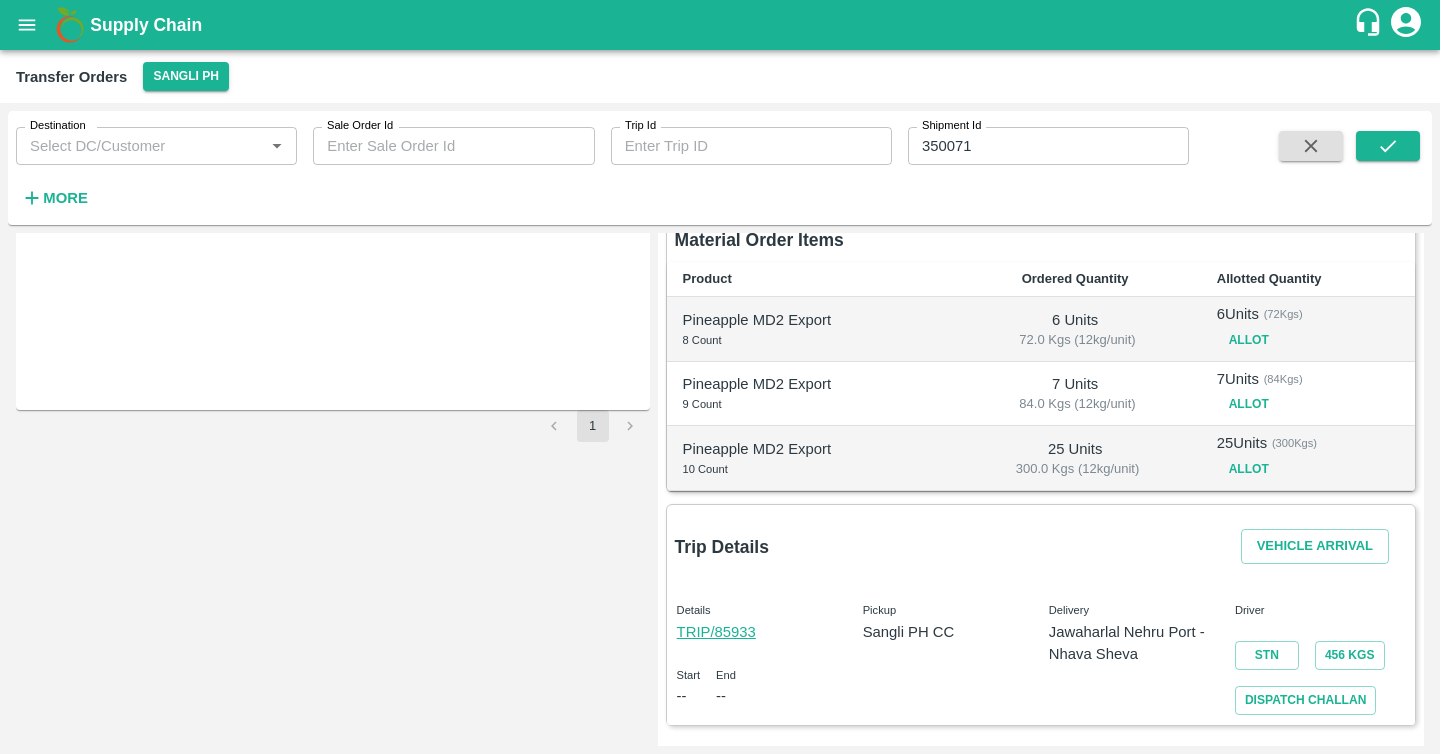 click on "TRIP/85933" at bounding box center (716, 632) 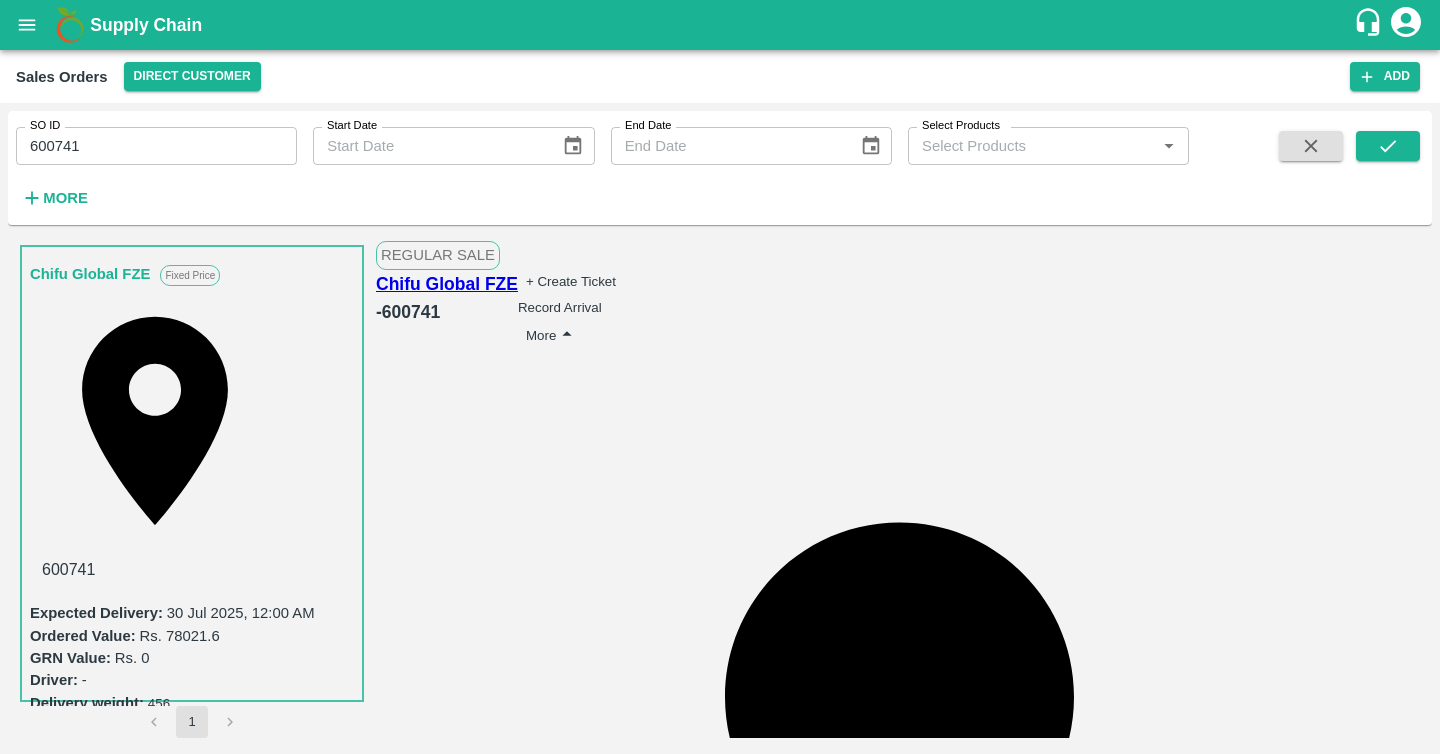 scroll, scrollTop: 0, scrollLeft: 0, axis: both 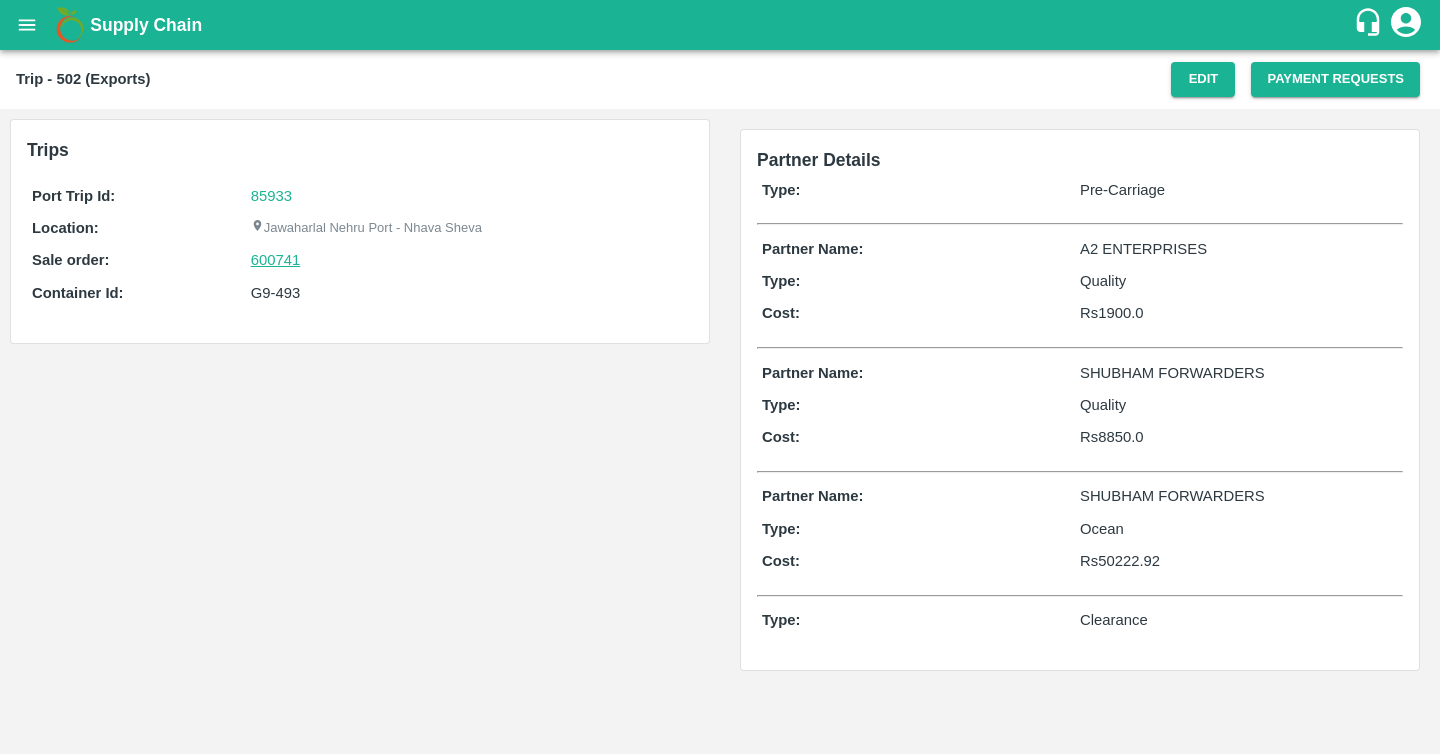 click on "600741" at bounding box center (276, 260) 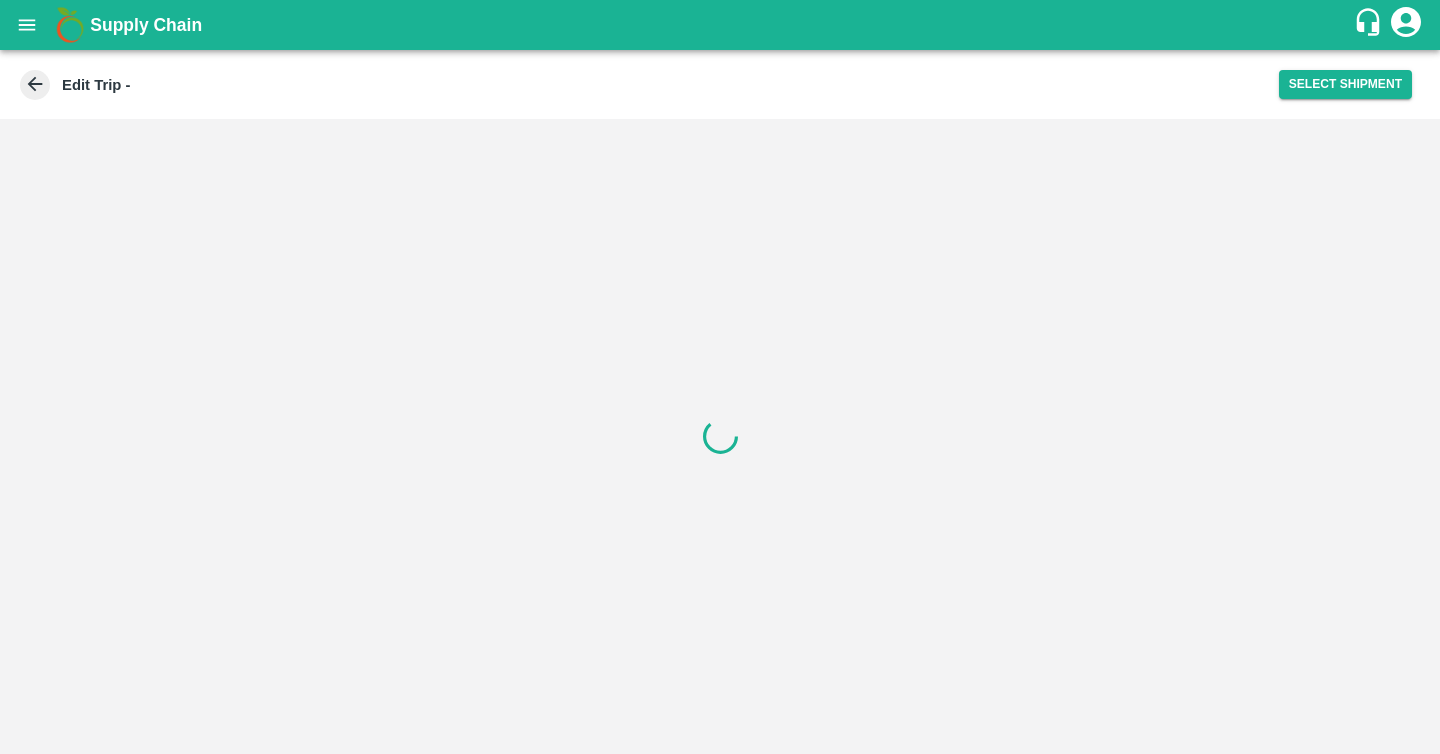 scroll, scrollTop: 0, scrollLeft: 0, axis: both 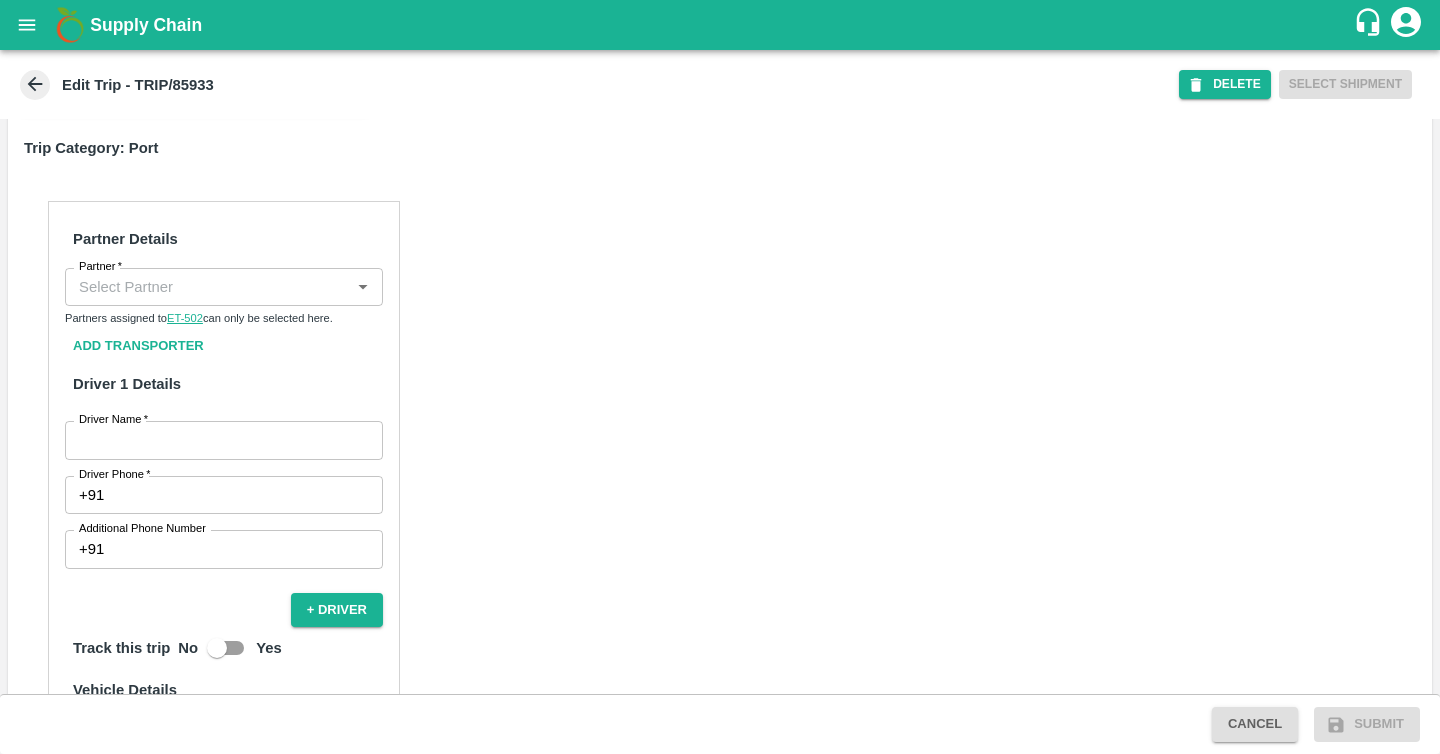 click on "ET-502" at bounding box center [185, 318] 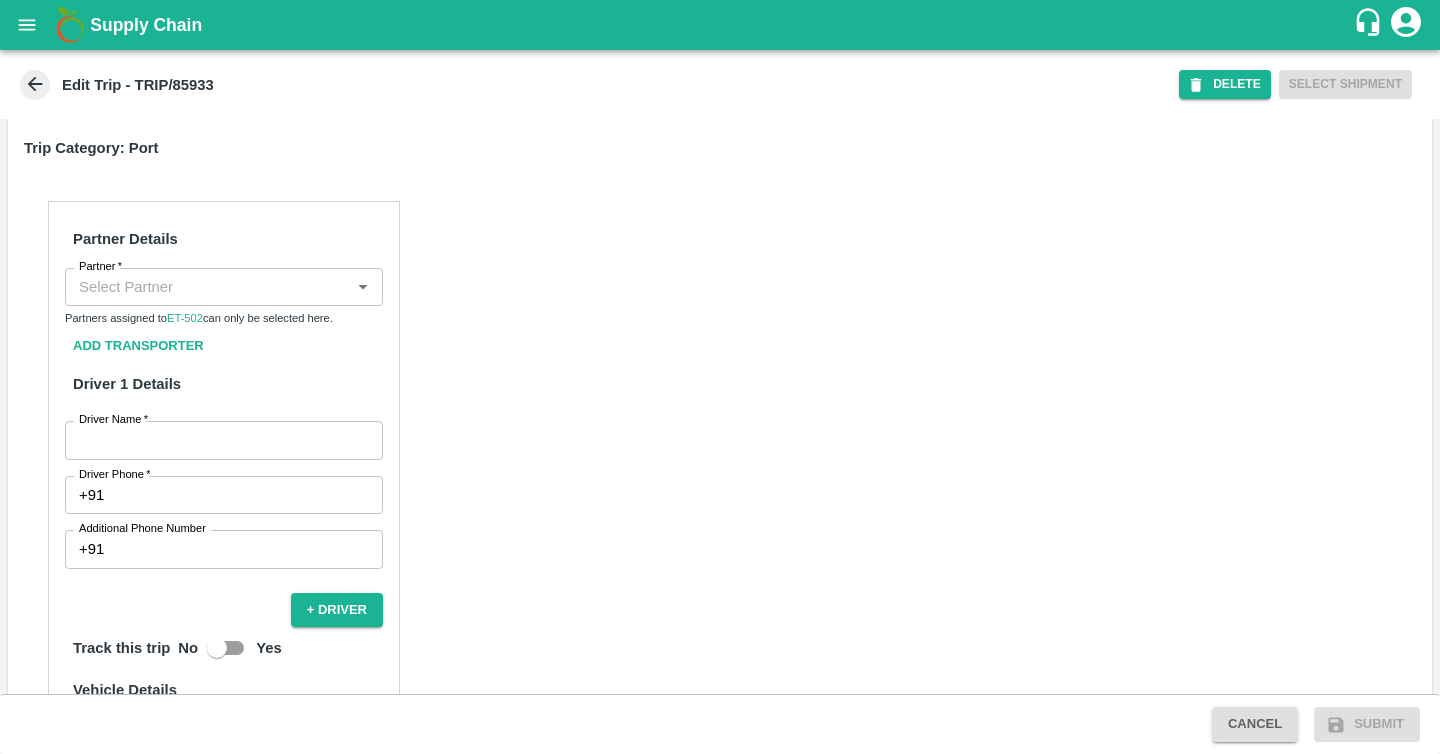 click 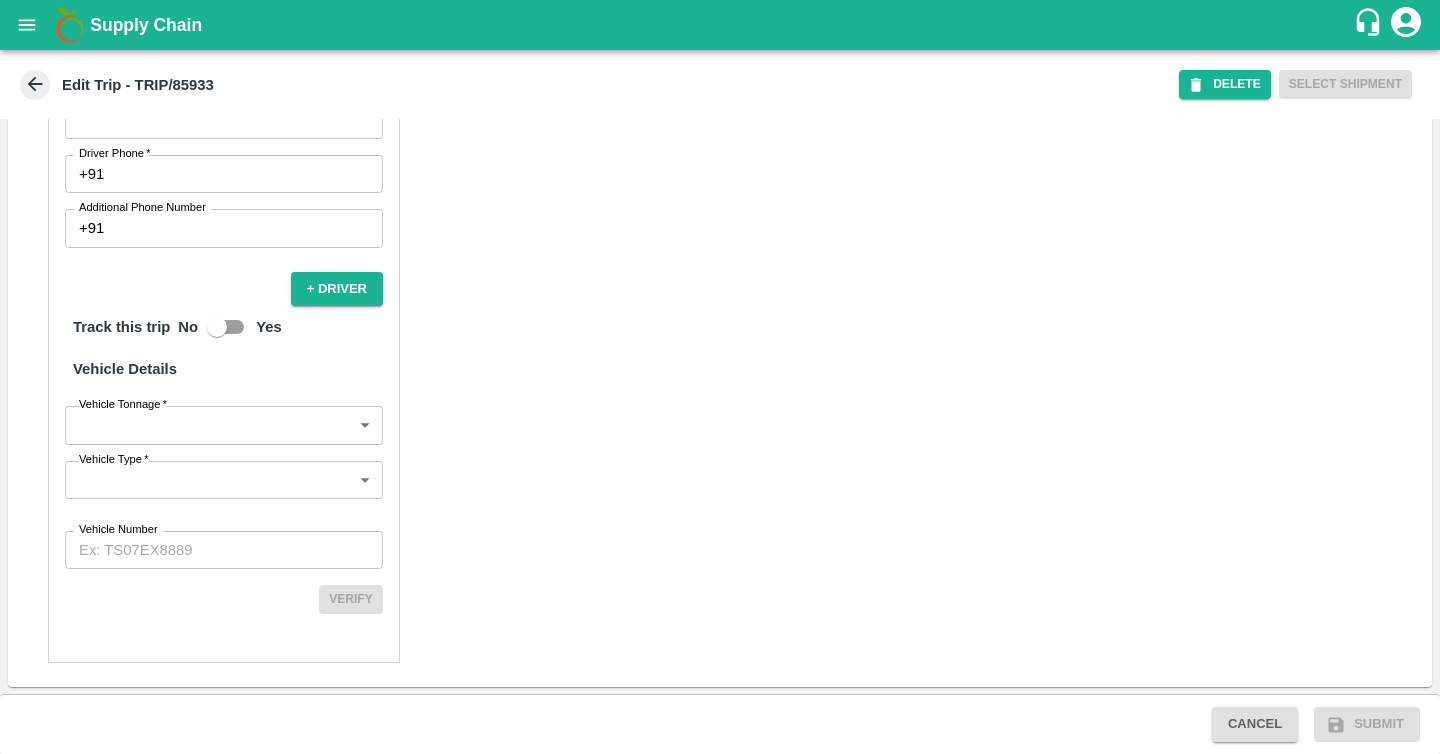 scroll, scrollTop: 937, scrollLeft: 0, axis: vertical 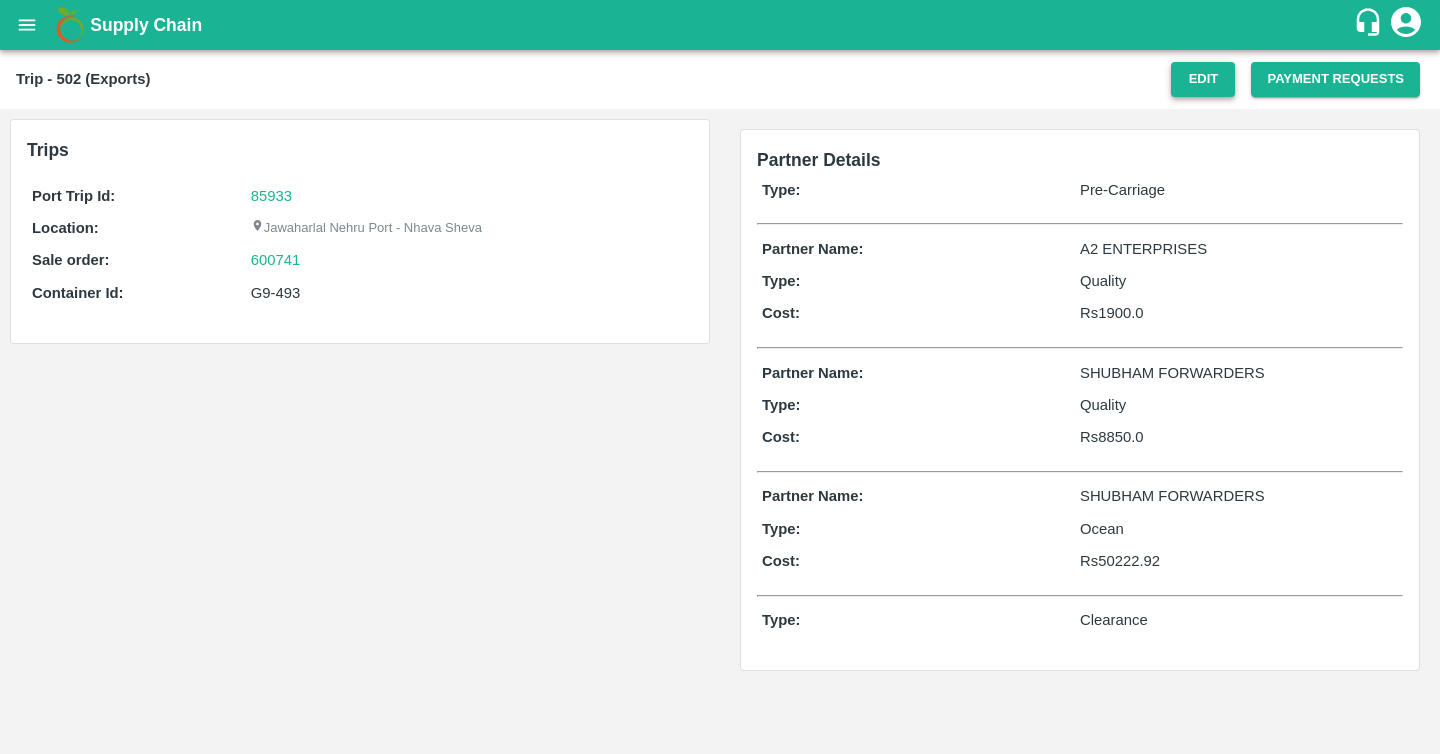 click on "Edit" at bounding box center (1203, 79) 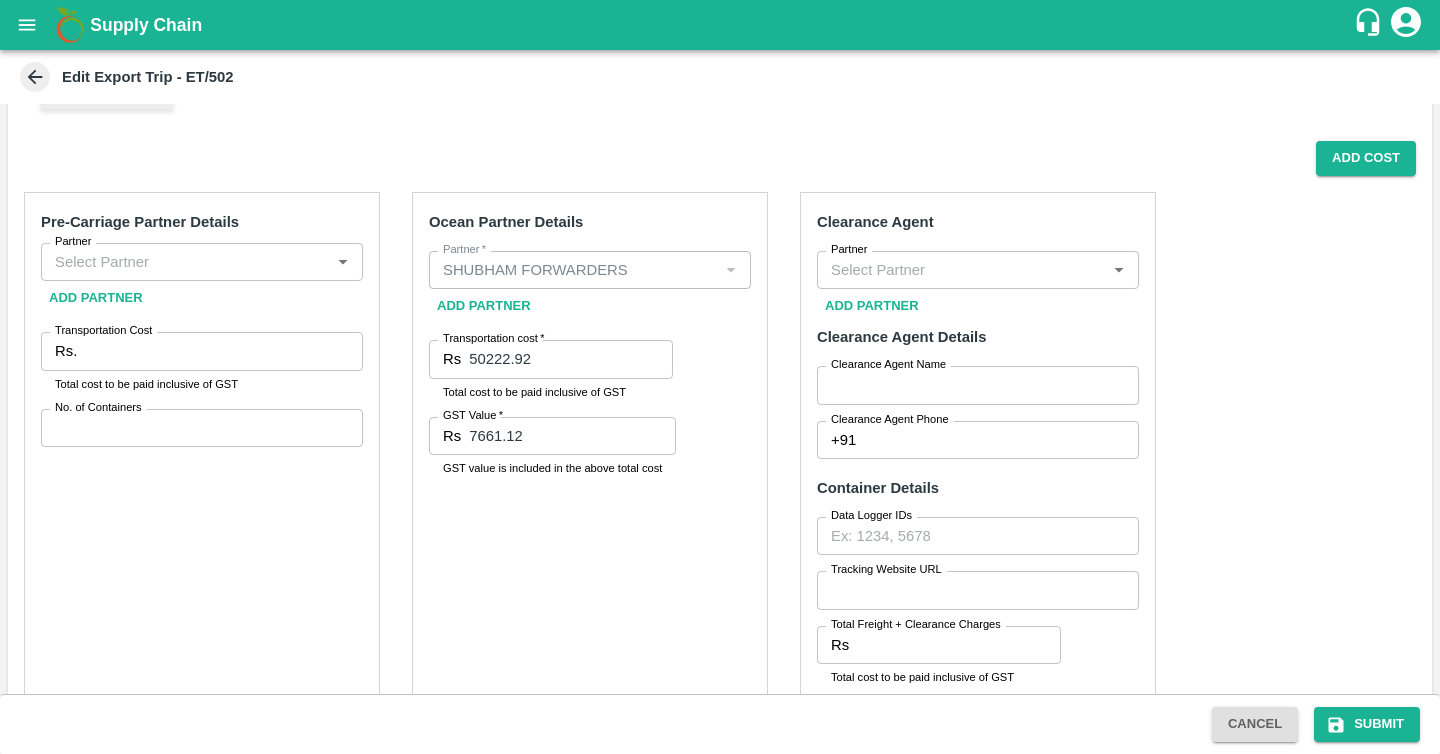 scroll, scrollTop: 312, scrollLeft: 0, axis: vertical 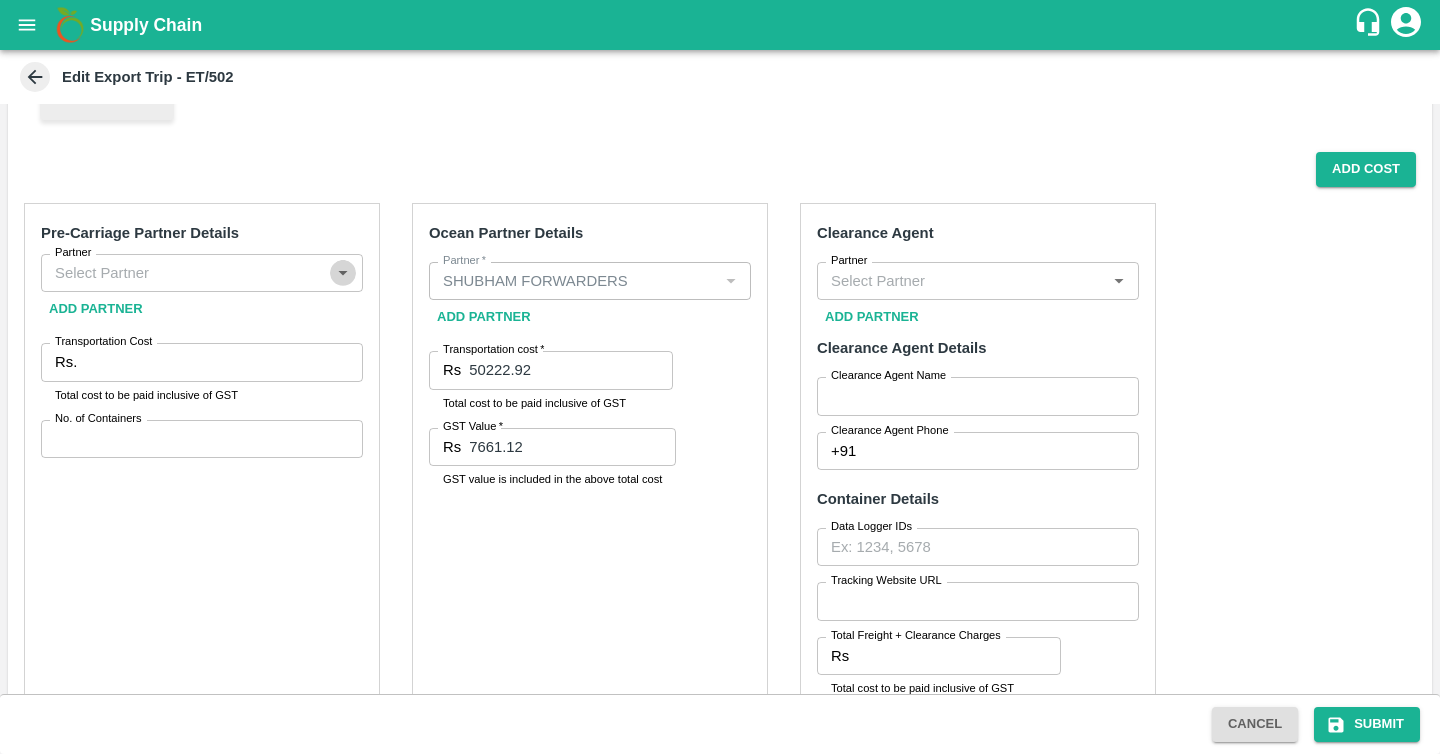 click 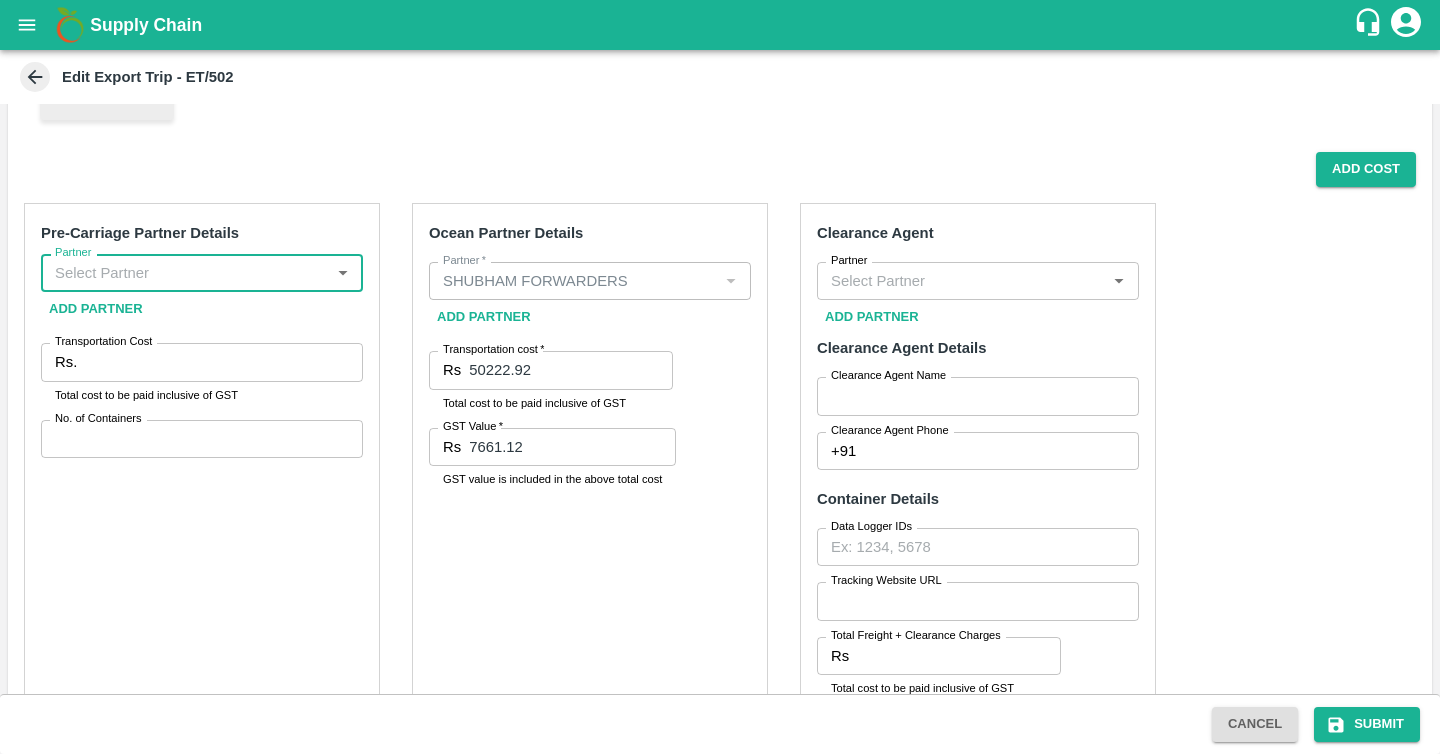 click on "Partner" at bounding box center [185, 273] 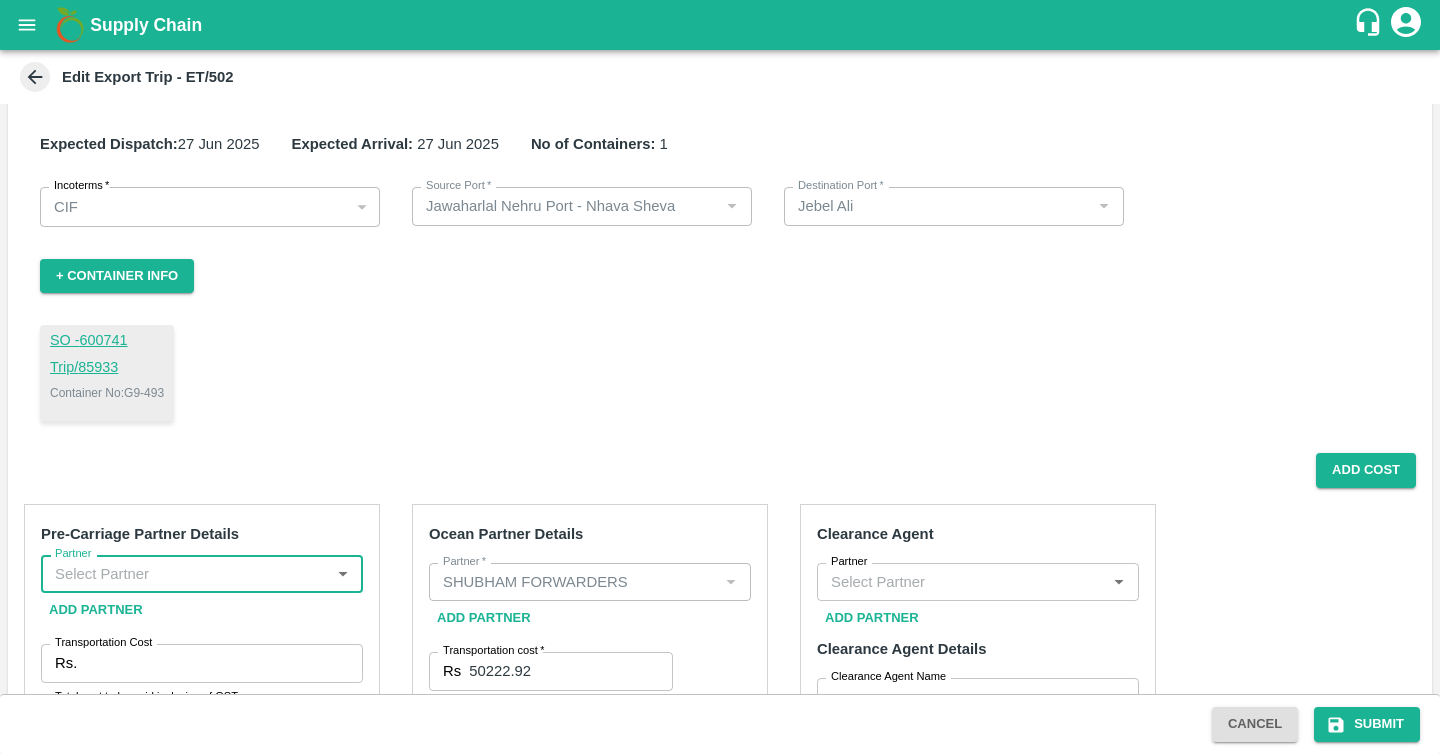 scroll, scrollTop: 0, scrollLeft: 0, axis: both 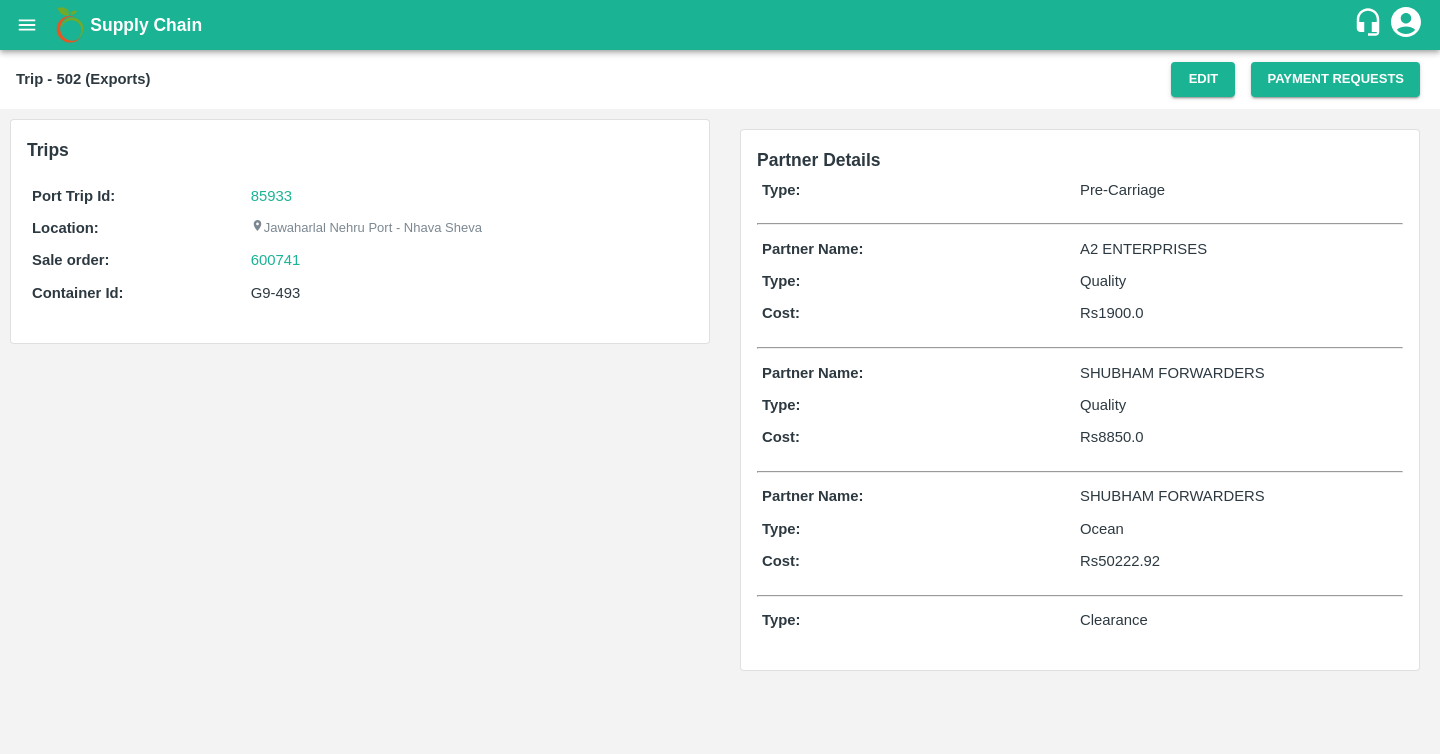 click on "Rs  8850.0" at bounding box center (1239, 437) 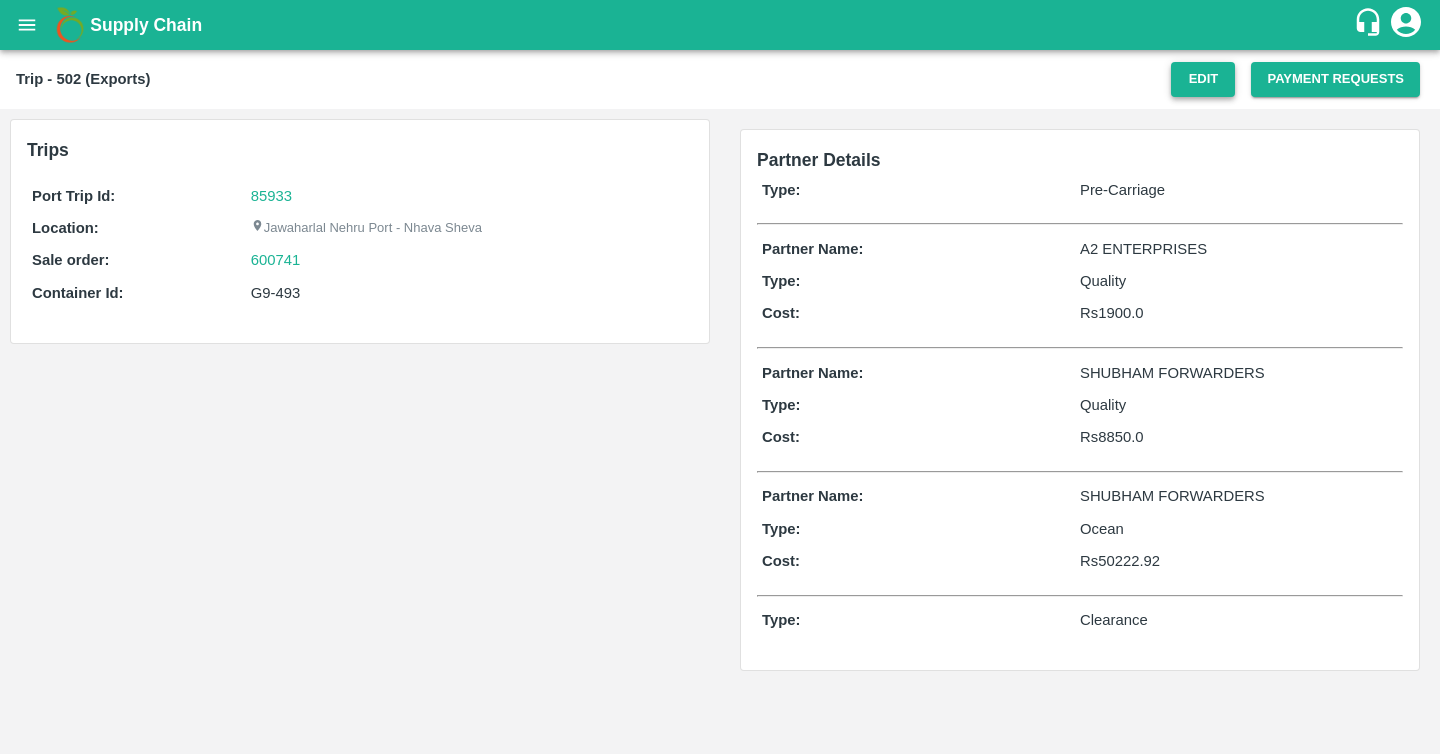 click on "Edit" at bounding box center (1203, 79) 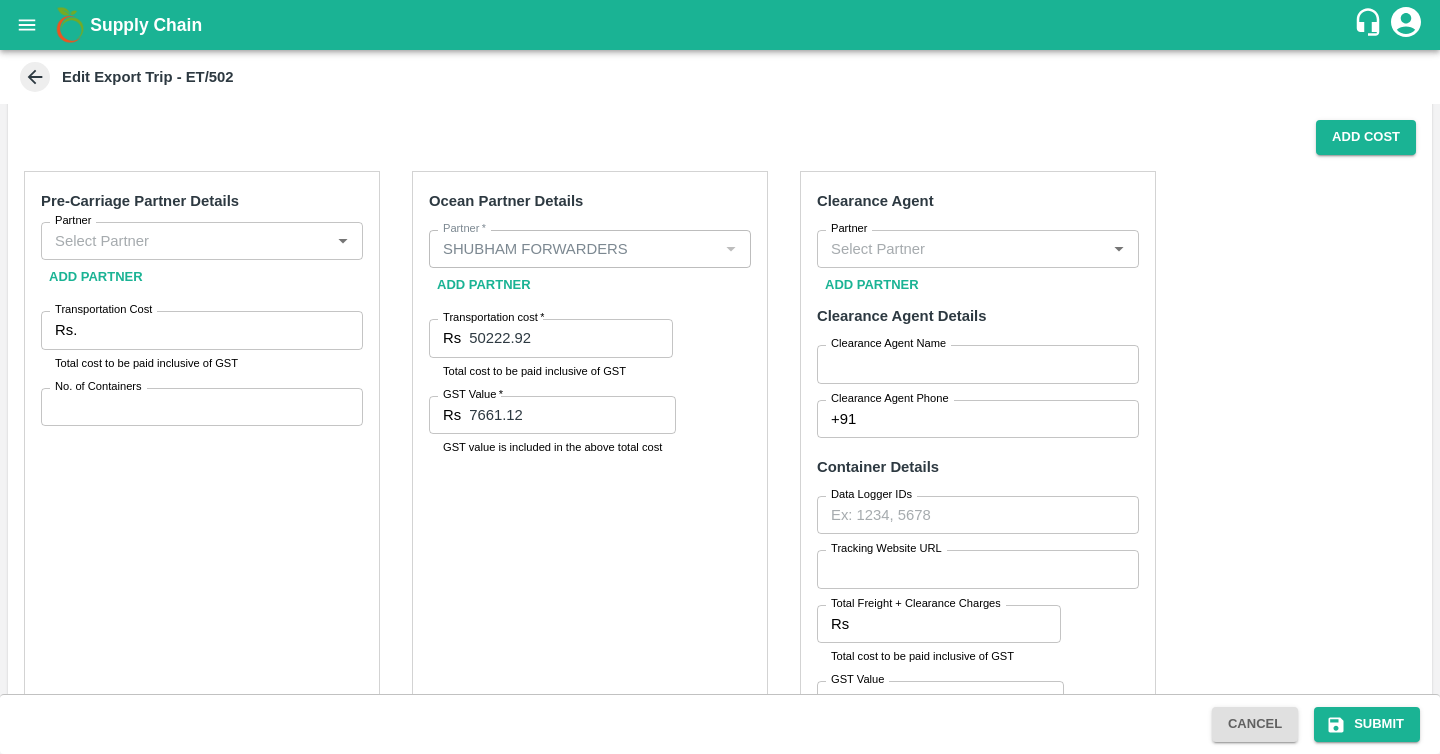 scroll, scrollTop: 340, scrollLeft: 0, axis: vertical 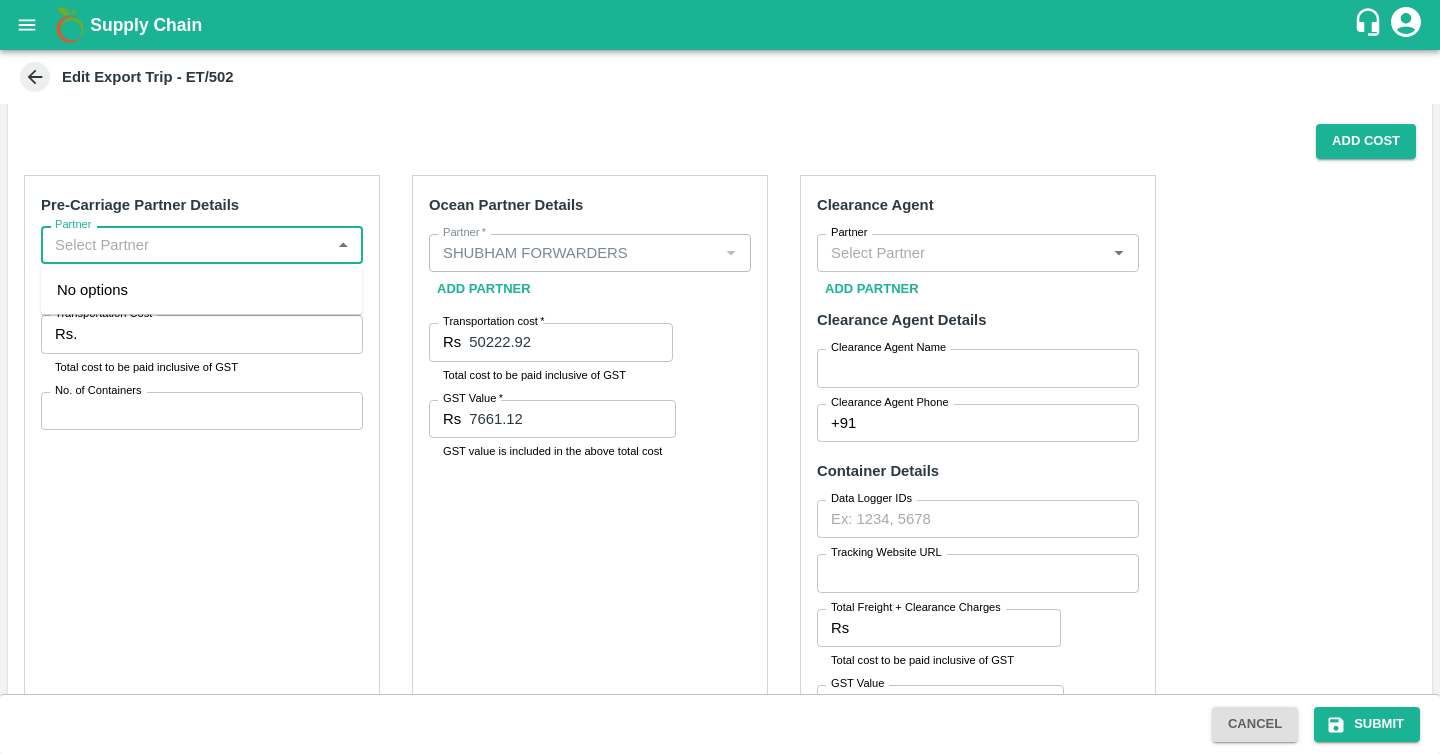click on "Partner" at bounding box center (185, 245) 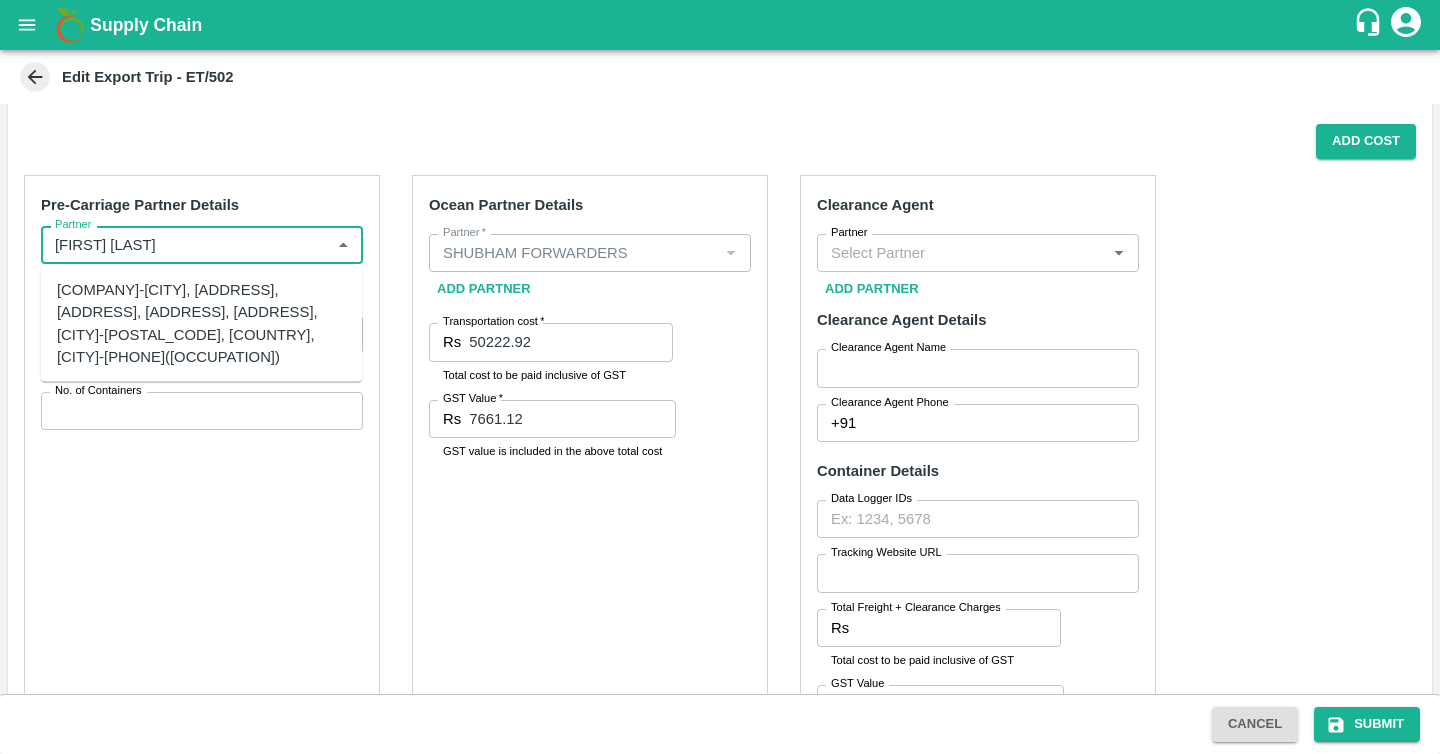 click on "[COMPANY]-[CITY], [ADDRESS], [ADDRESS], [ADDRESS], [ADDRESS], [CITY]-[POSTAL_CODE], [COUNTRY], [CITY]-[PHONE]([OCCUPATION])" at bounding box center (201, 323) 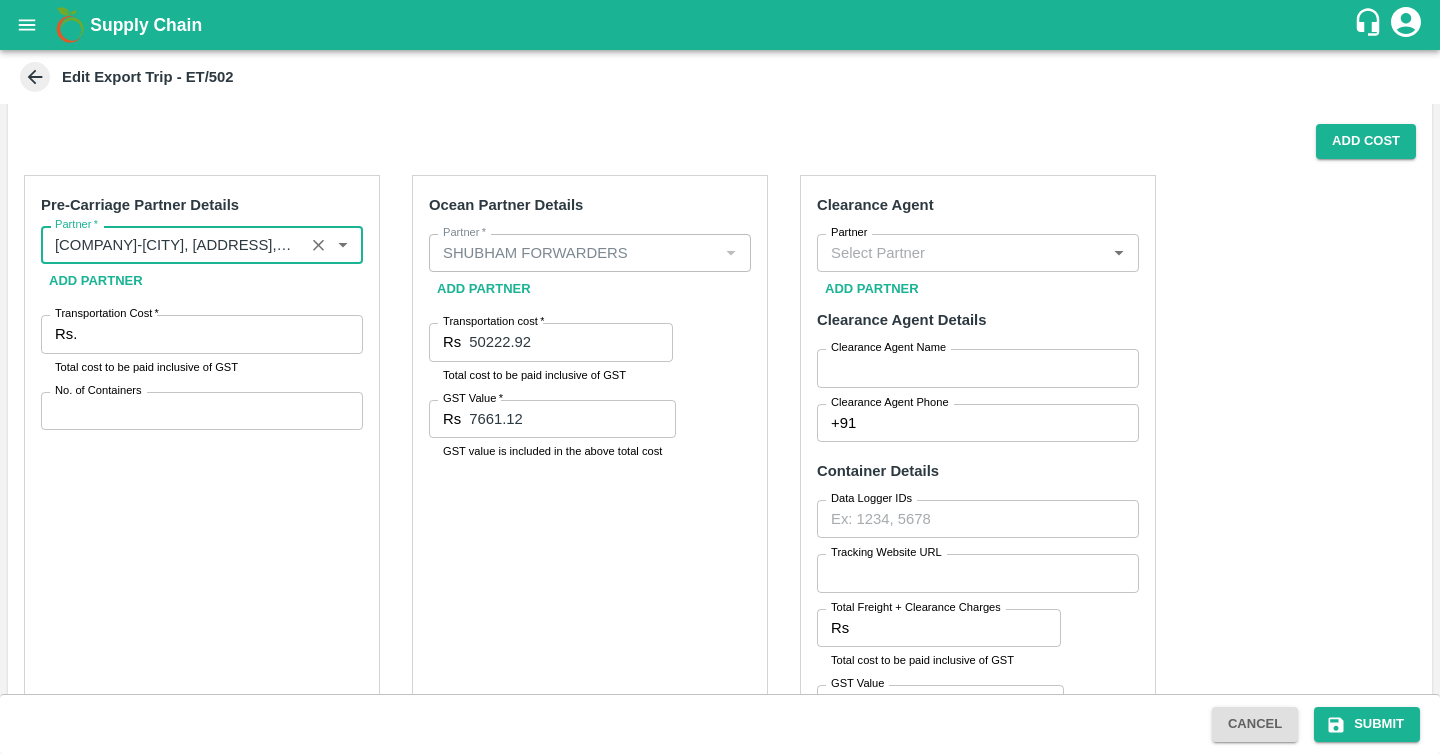 type on "[COMPANY]-[CITY], [ADDRESS], [ADDRESS], [ADDRESS], [ADDRESS], [CITY]-[POSTAL_CODE], [COUNTRY], [CITY]-[PHONE]([OCCUPATION])" 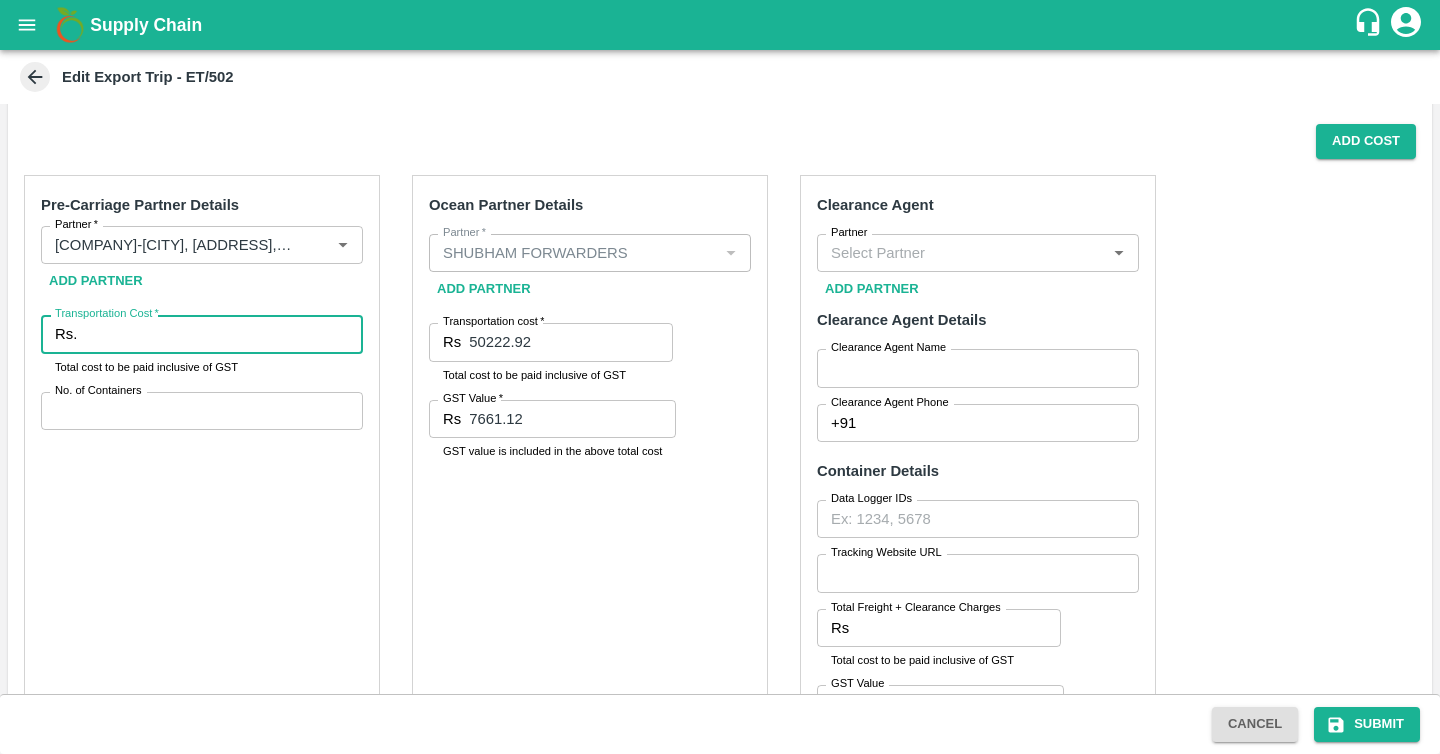 click on "Transportation Cost   *" at bounding box center (224, 334) 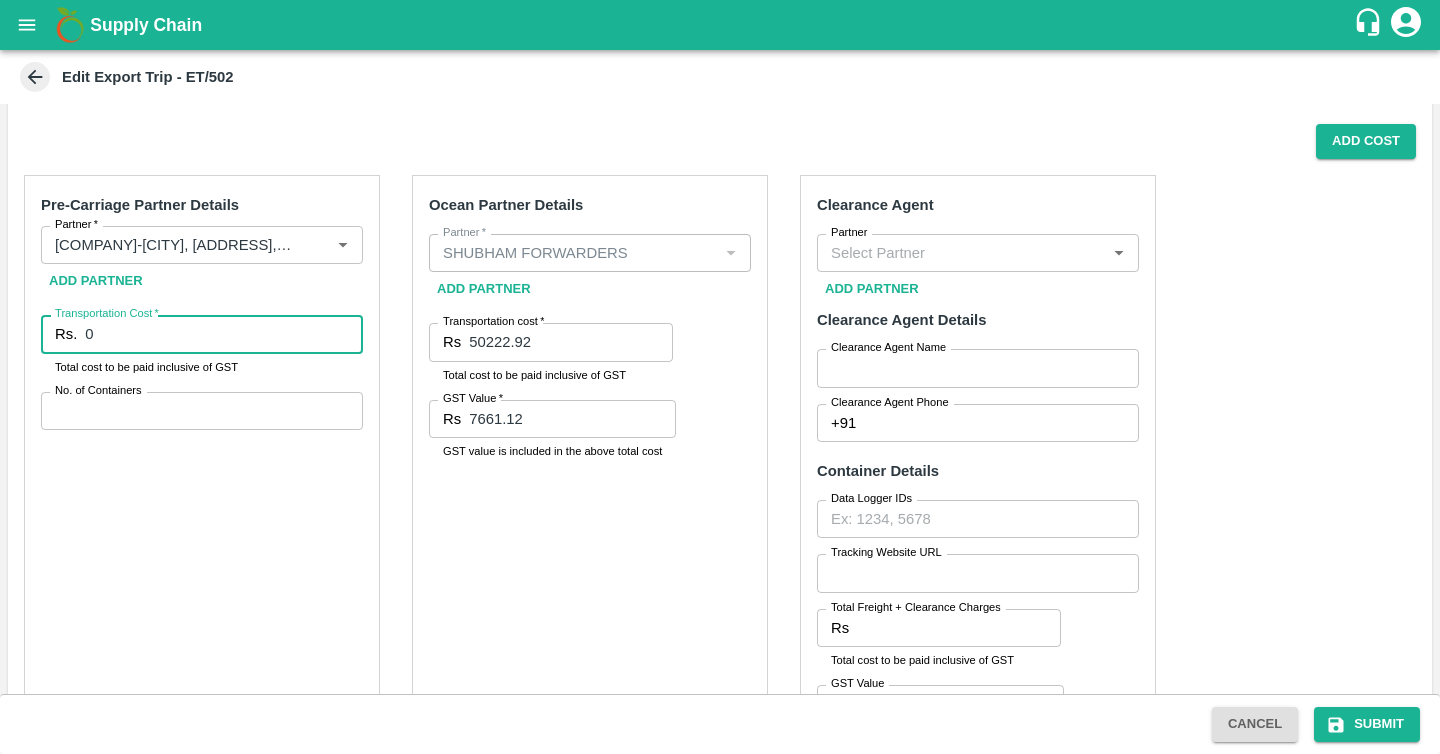 type on "0" 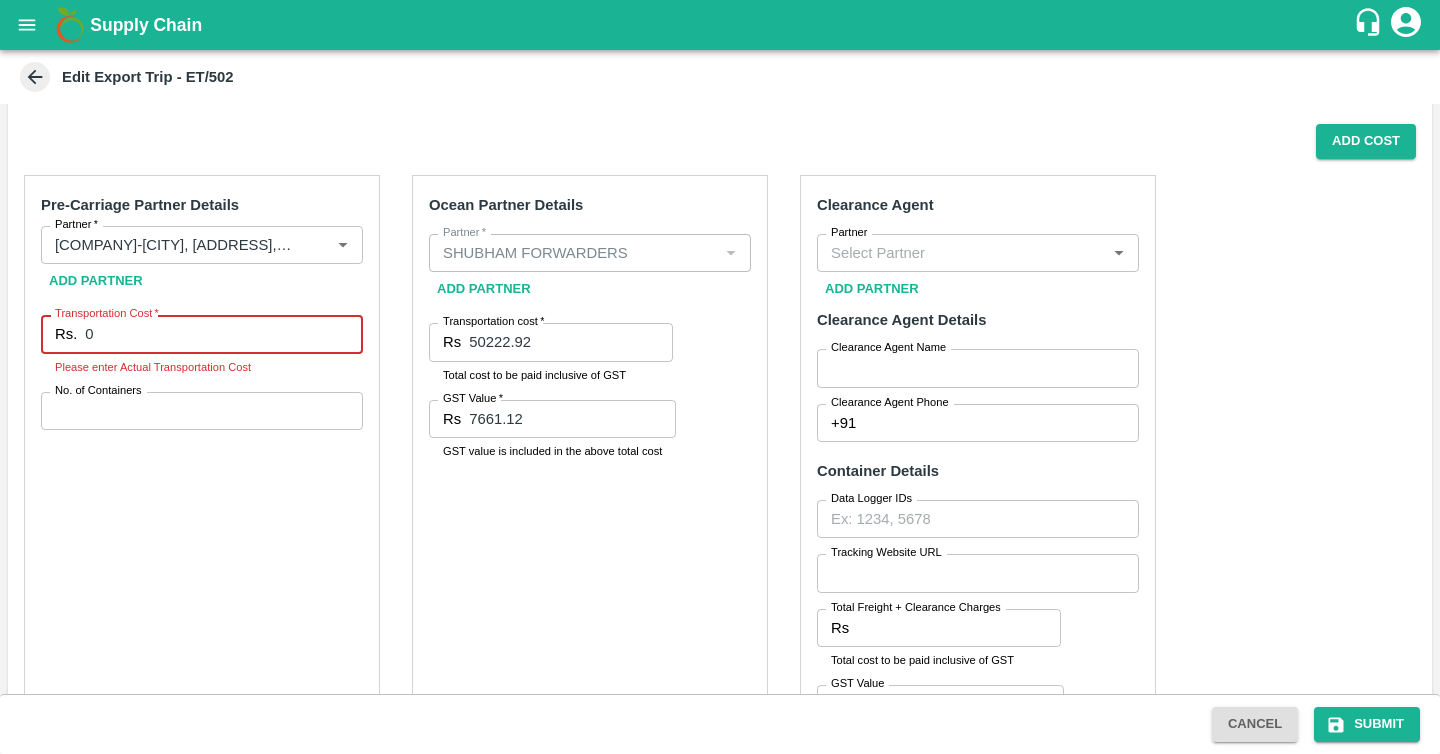 click on "0" at bounding box center (224, 334) 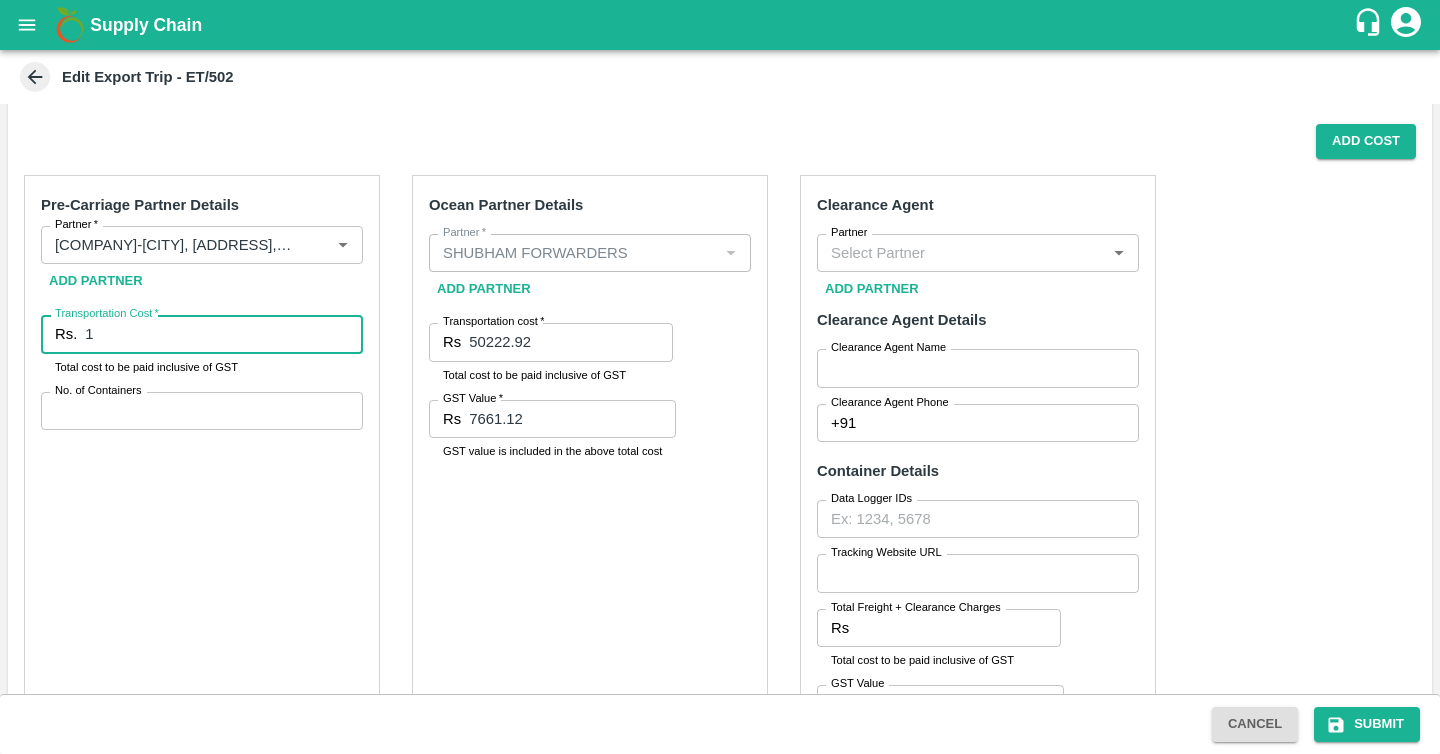 type on "1" 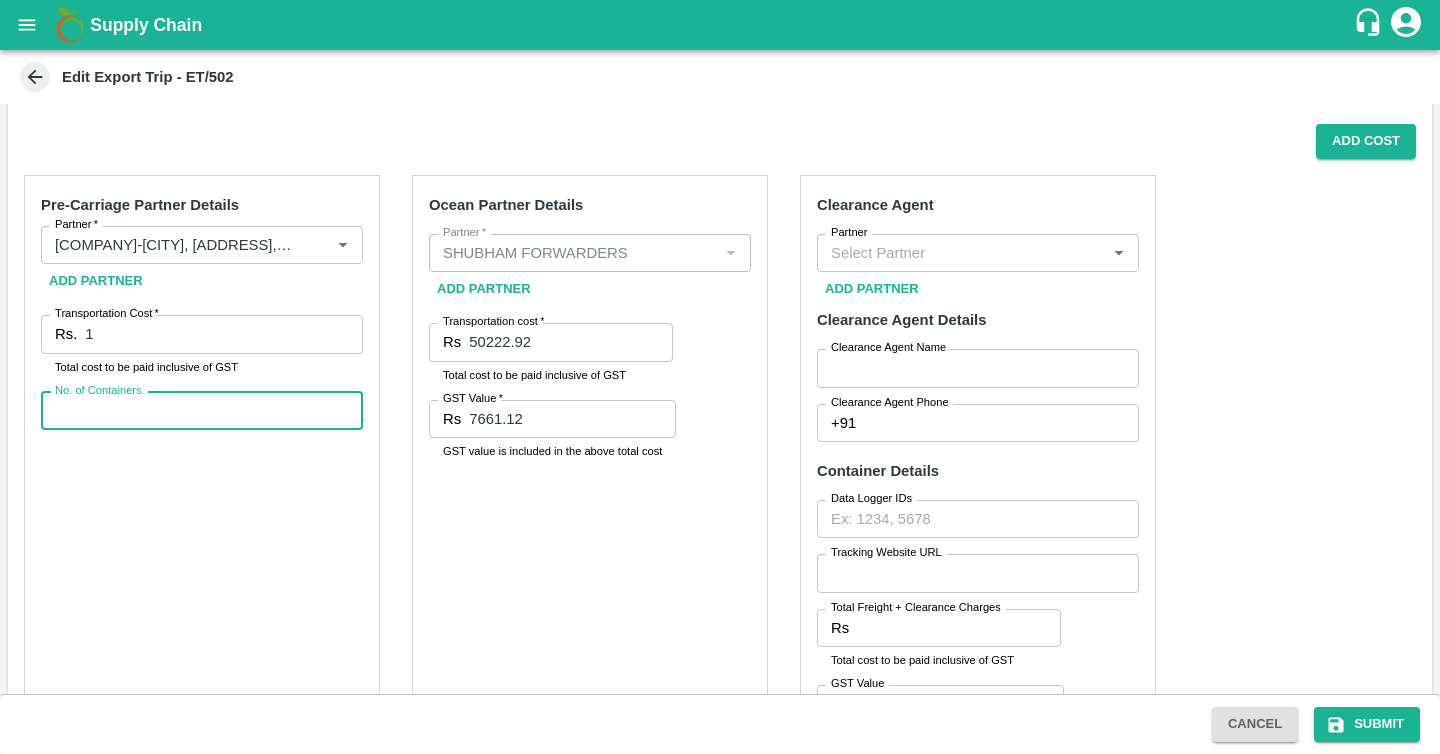 click 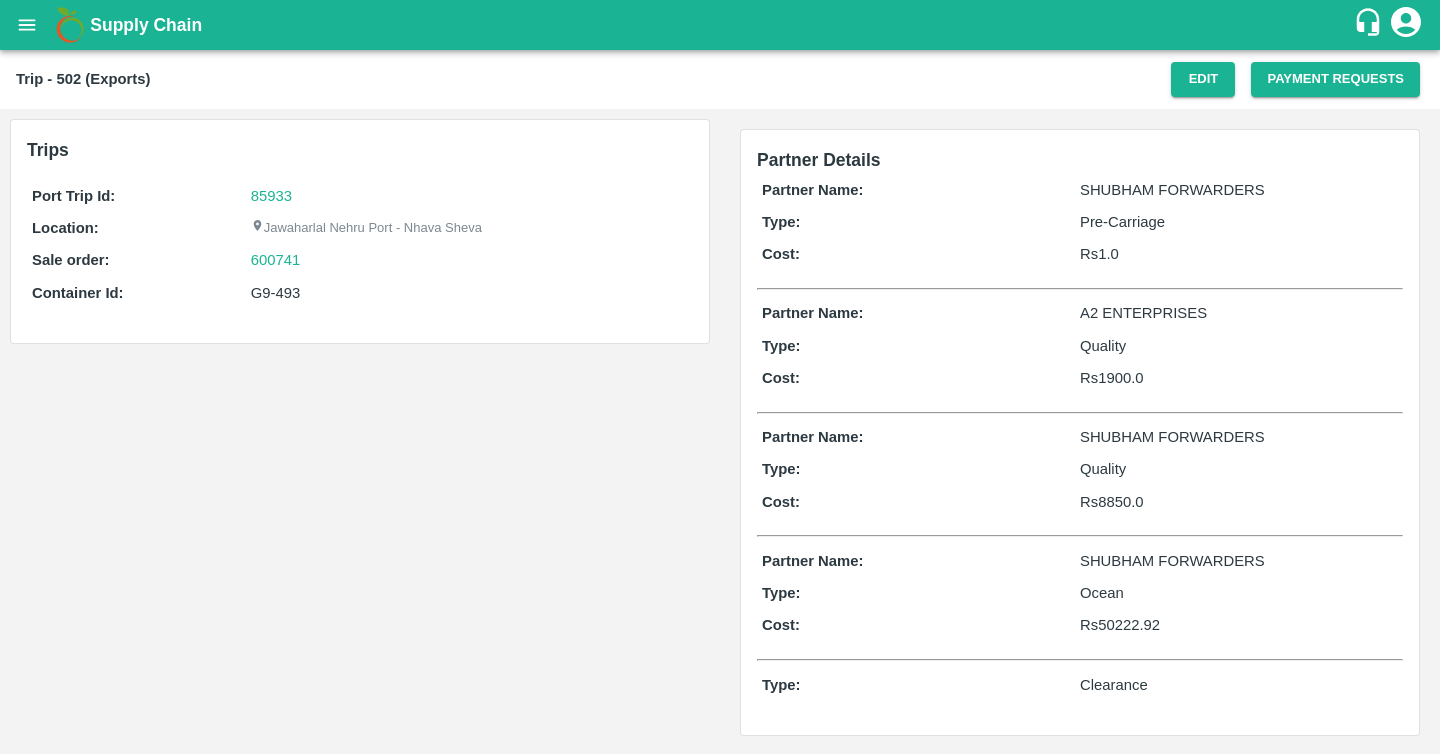 scroll, scrollTop: 2, scrollLeft: 0, axis: vertical 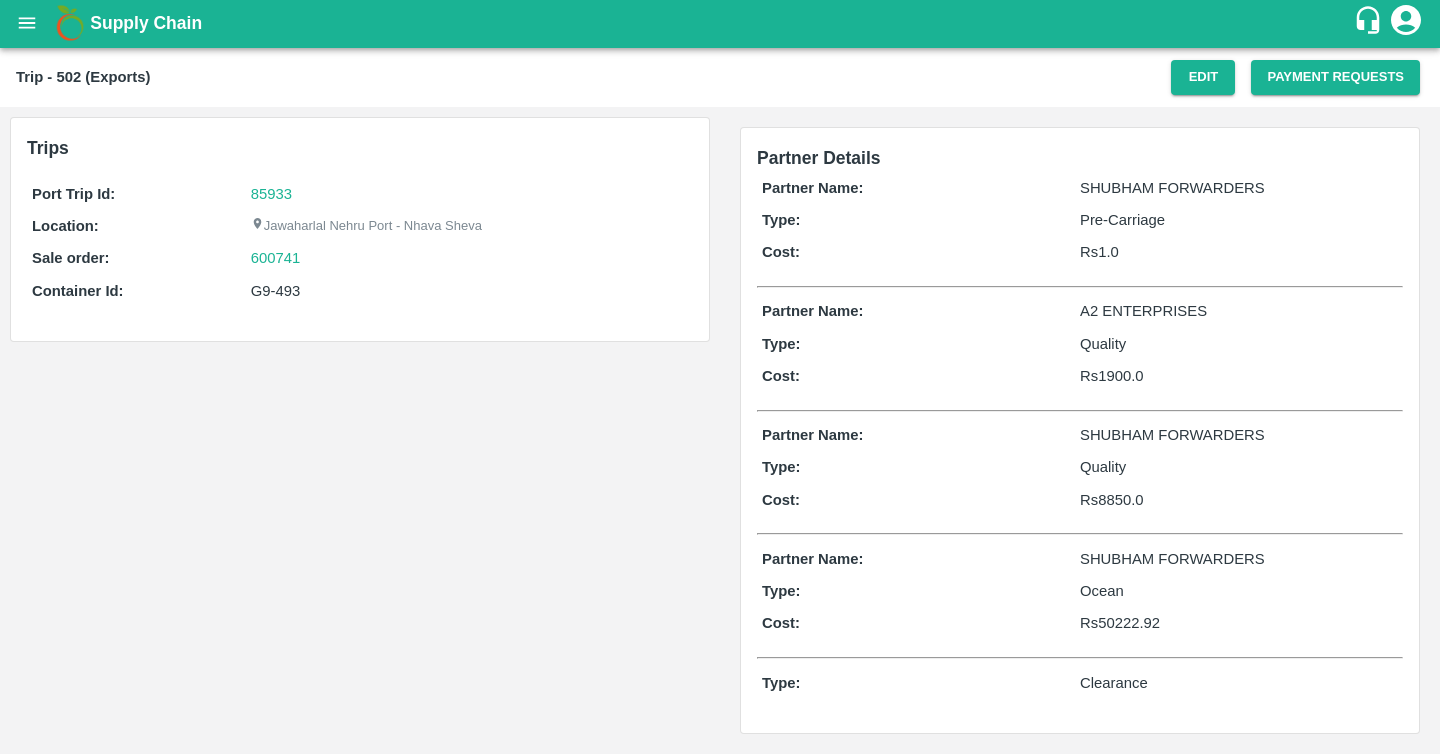 click on "Rs  1.0" at bounding box center (1239, 252) 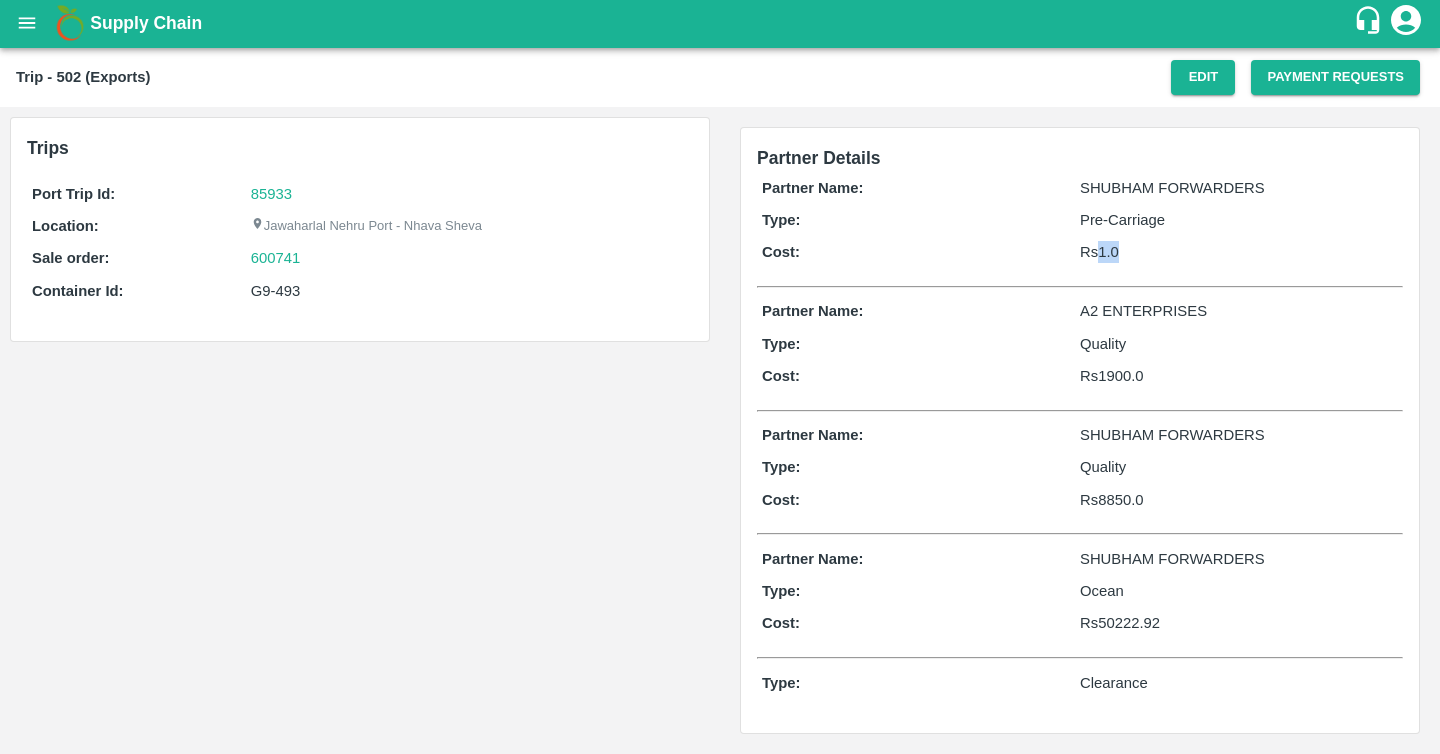 click on "Rs  1.0" at bounding box center [1239, 252] 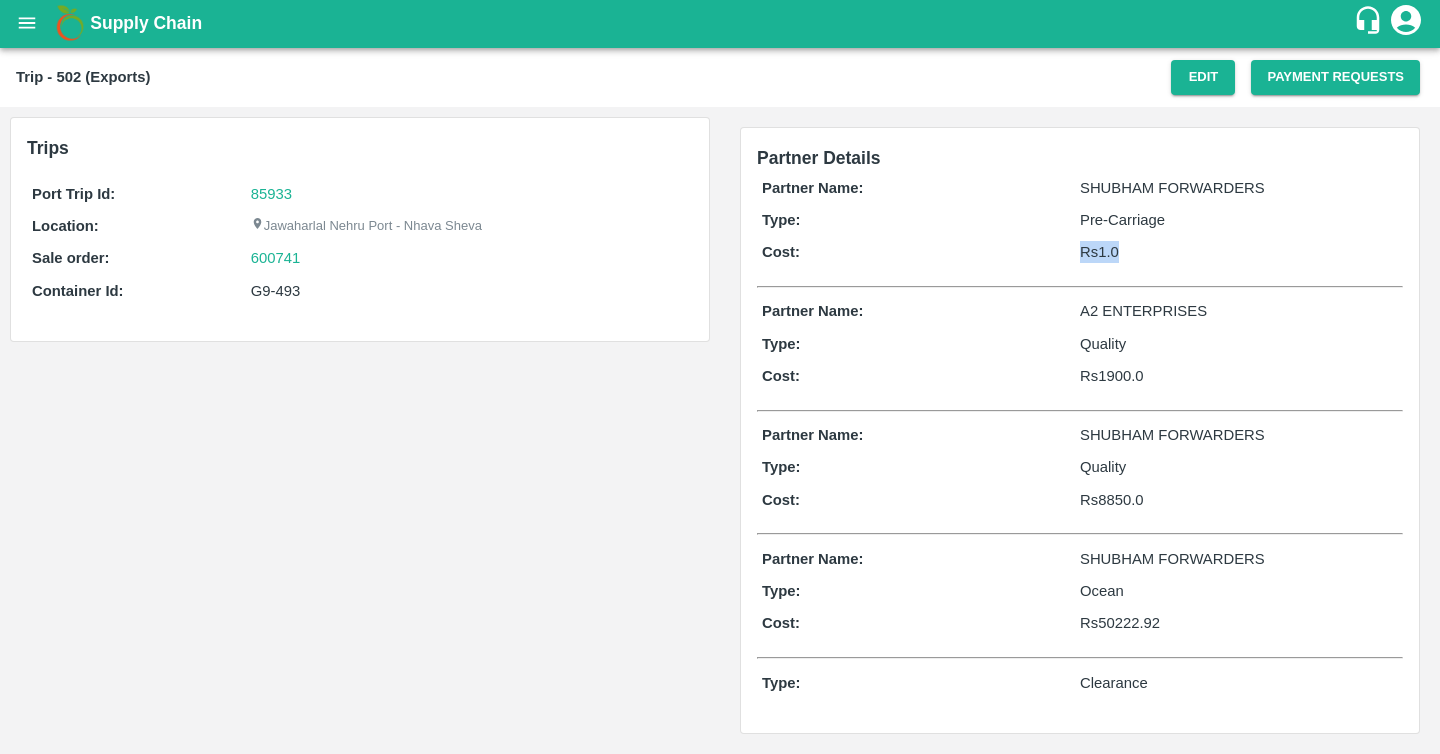 click on "Rs  1.0" at bounding box center [1239, 252] 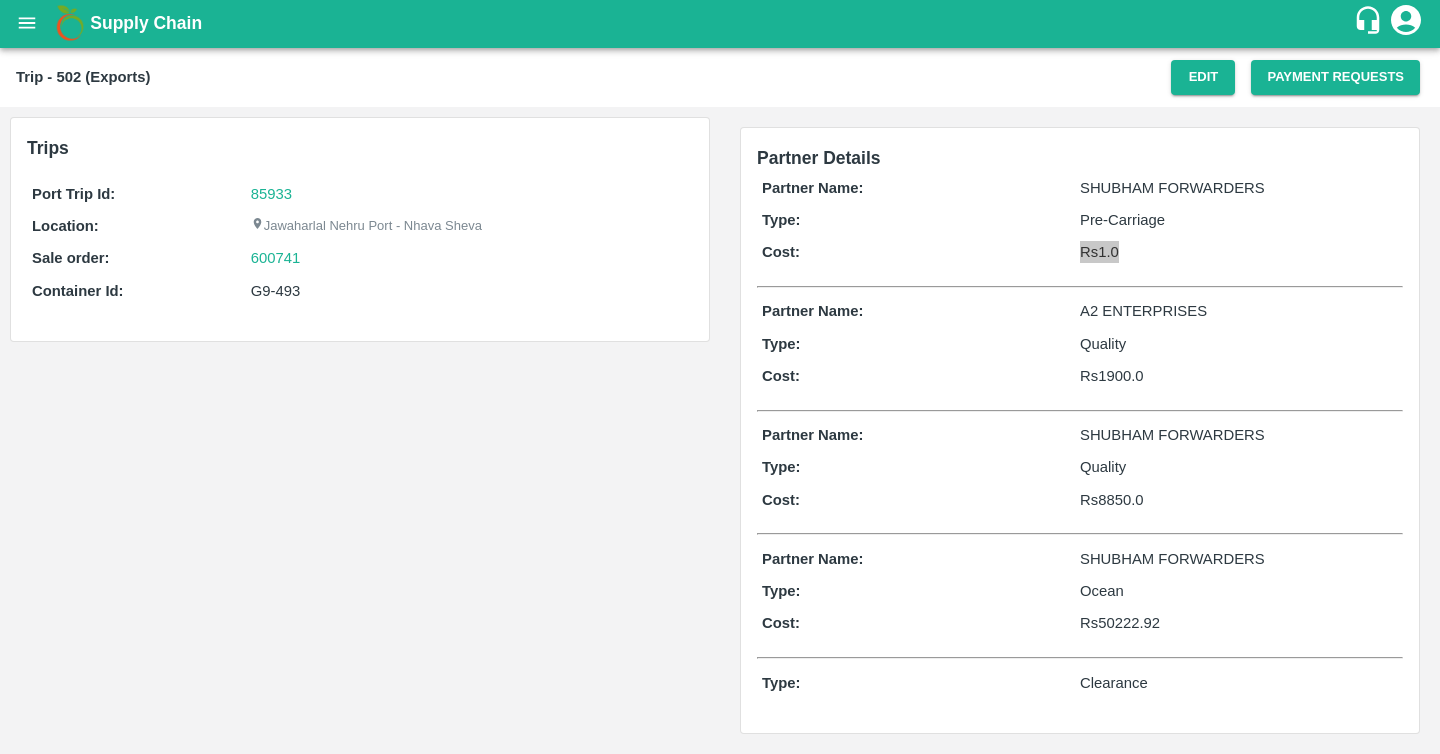 scroll, scrollTop: 0, scrollLeft: 0, axis: both 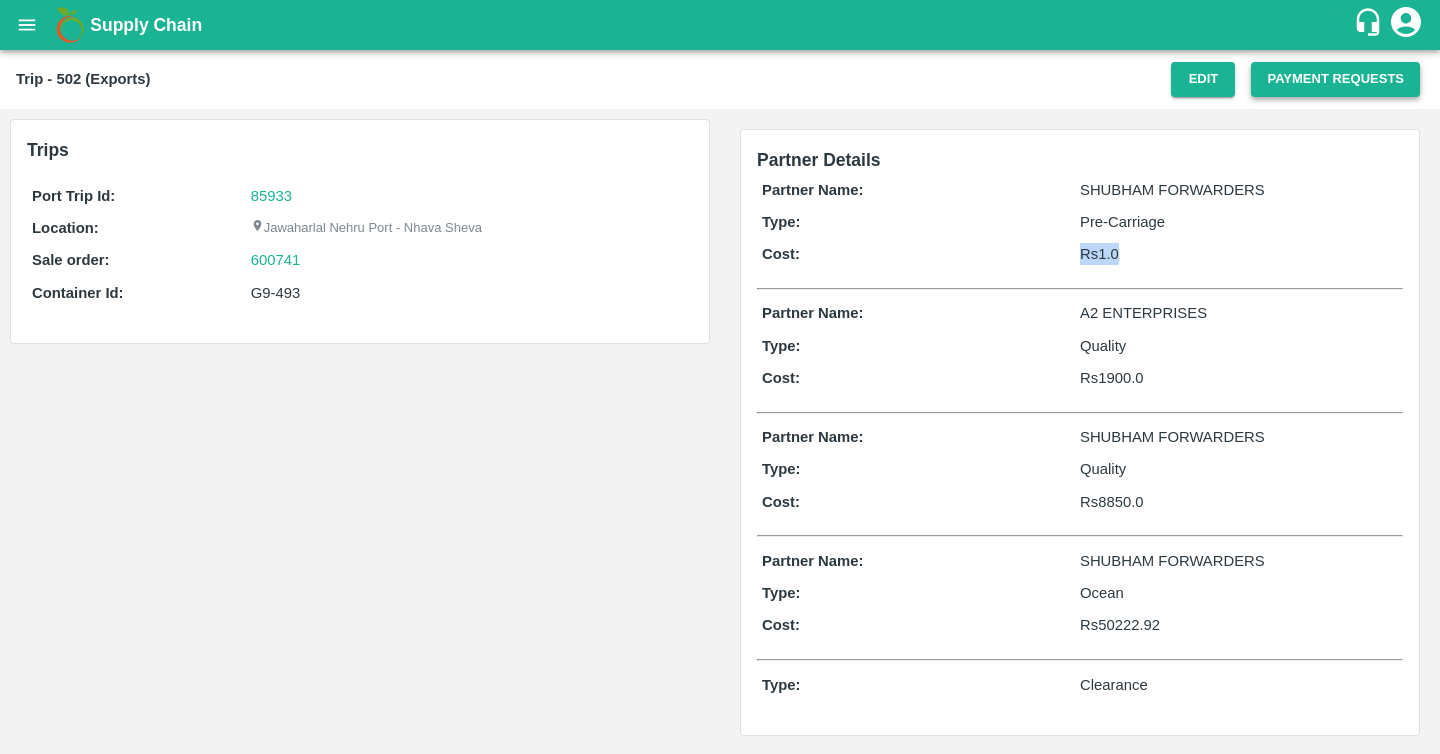 click on "Payment Requests" at bounding box center (1335, 79) 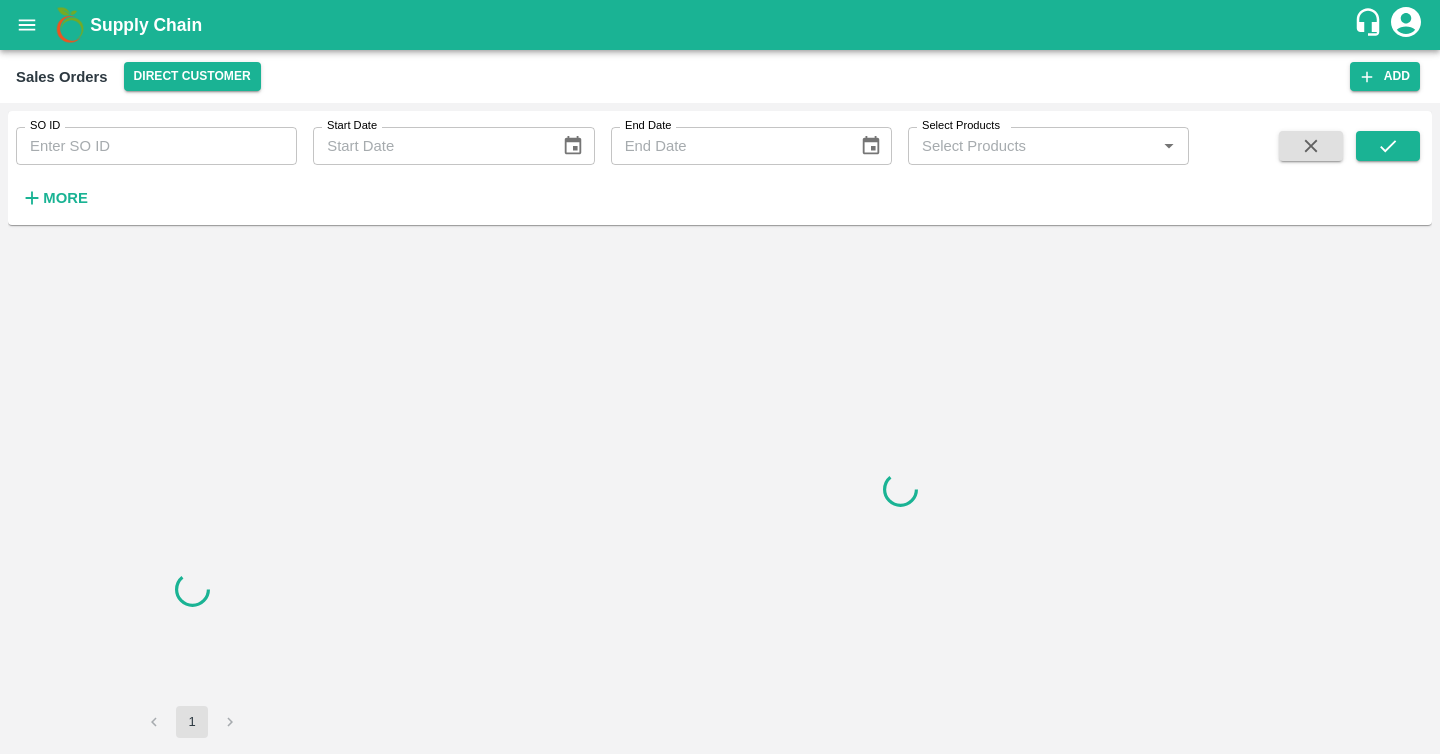 scroll, scrollTop: 0, scrollLeft: 0, axis: both 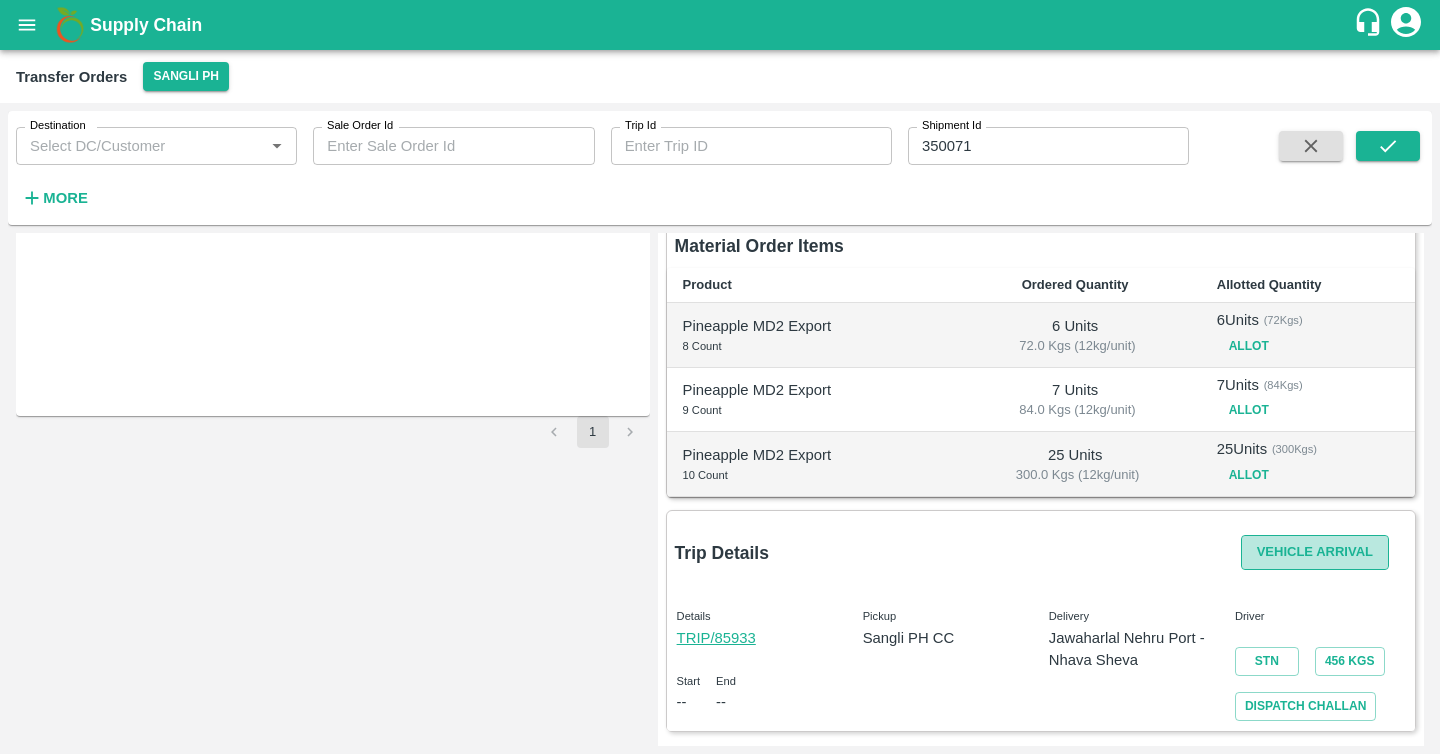 click on "Vehicle Arrival" at bounding box center [1315, 552] 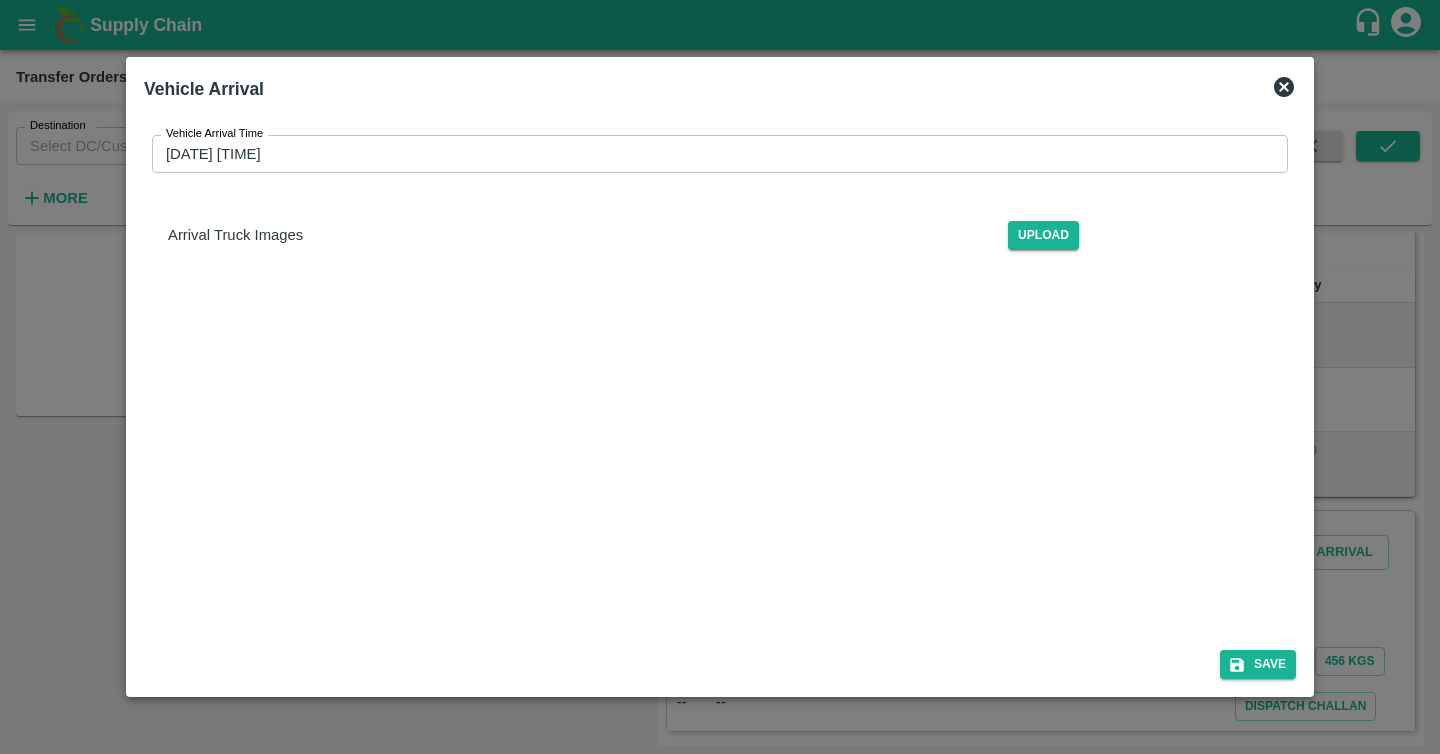 click 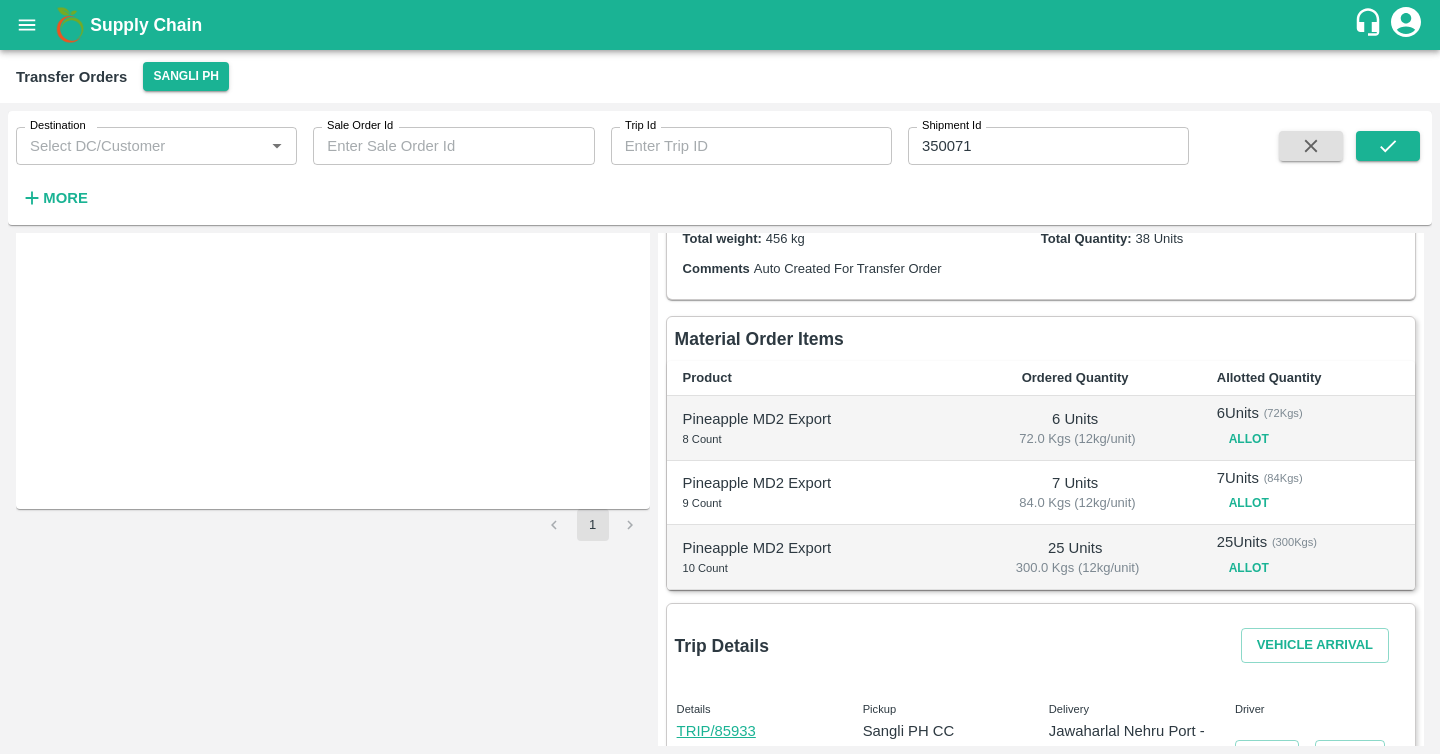 scroll, scrollTop: 296, scrollLeft: 0, axis: vertical 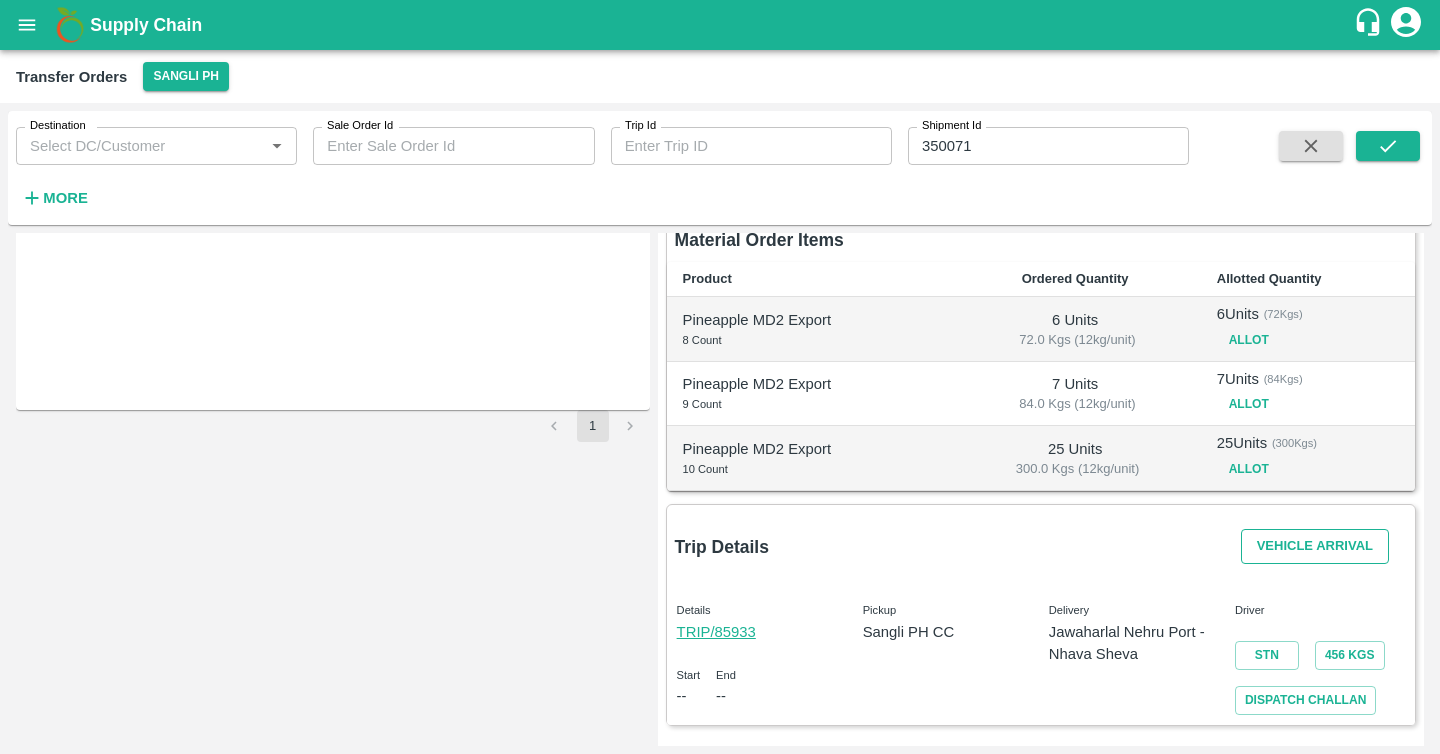 click on "Vehicle Arrival" at bounding box center [1315, 546] 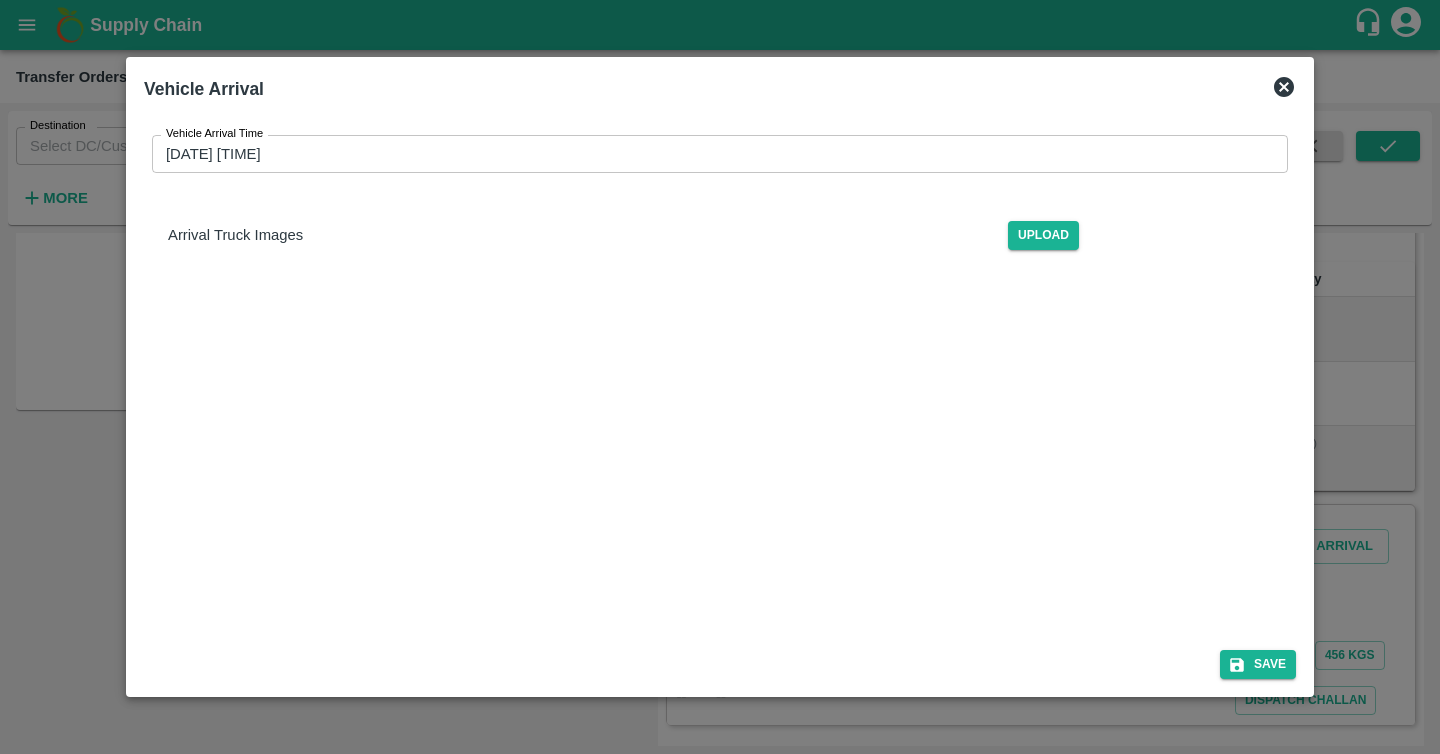 click 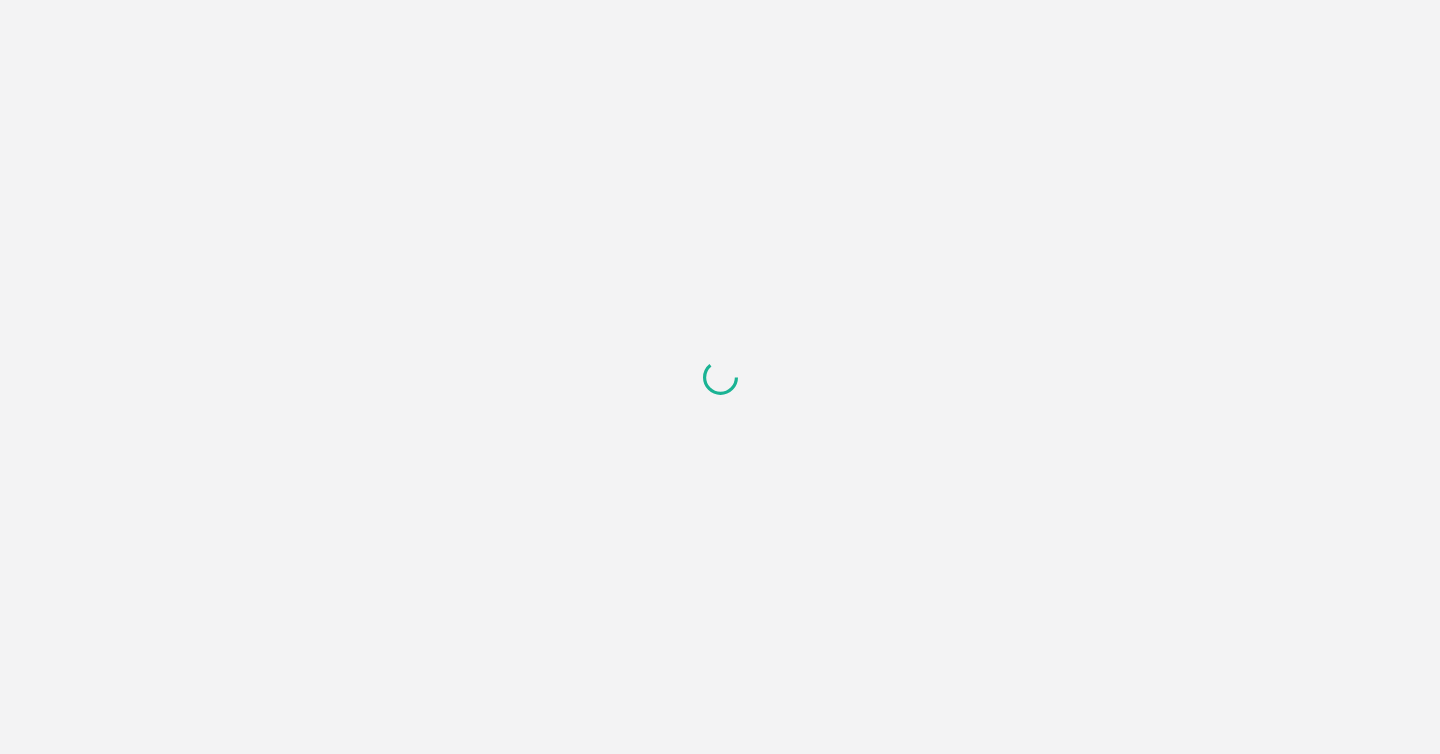 scroll, scrollTop: 0, scrollLeft: 0, axis: both 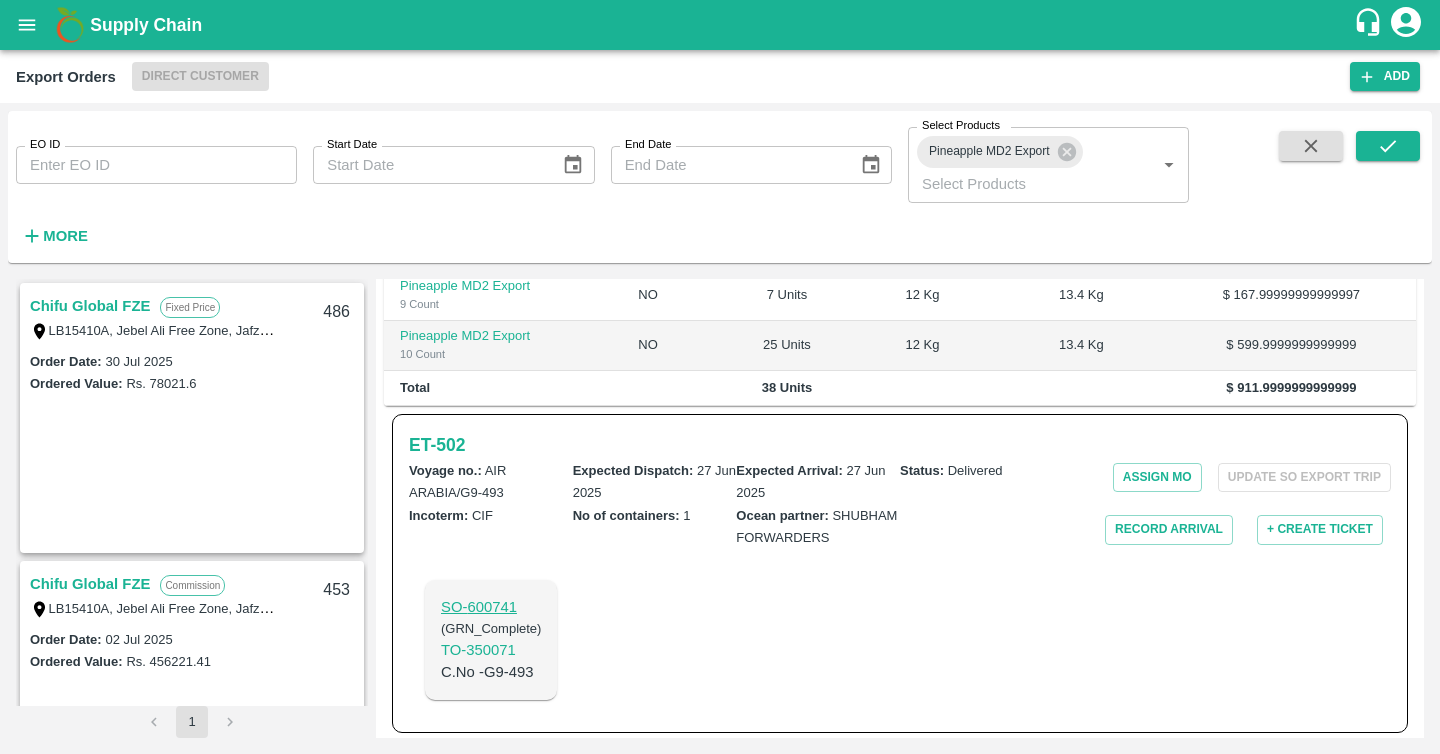 click on "SO- 600741" at bounding box center (491, 607) 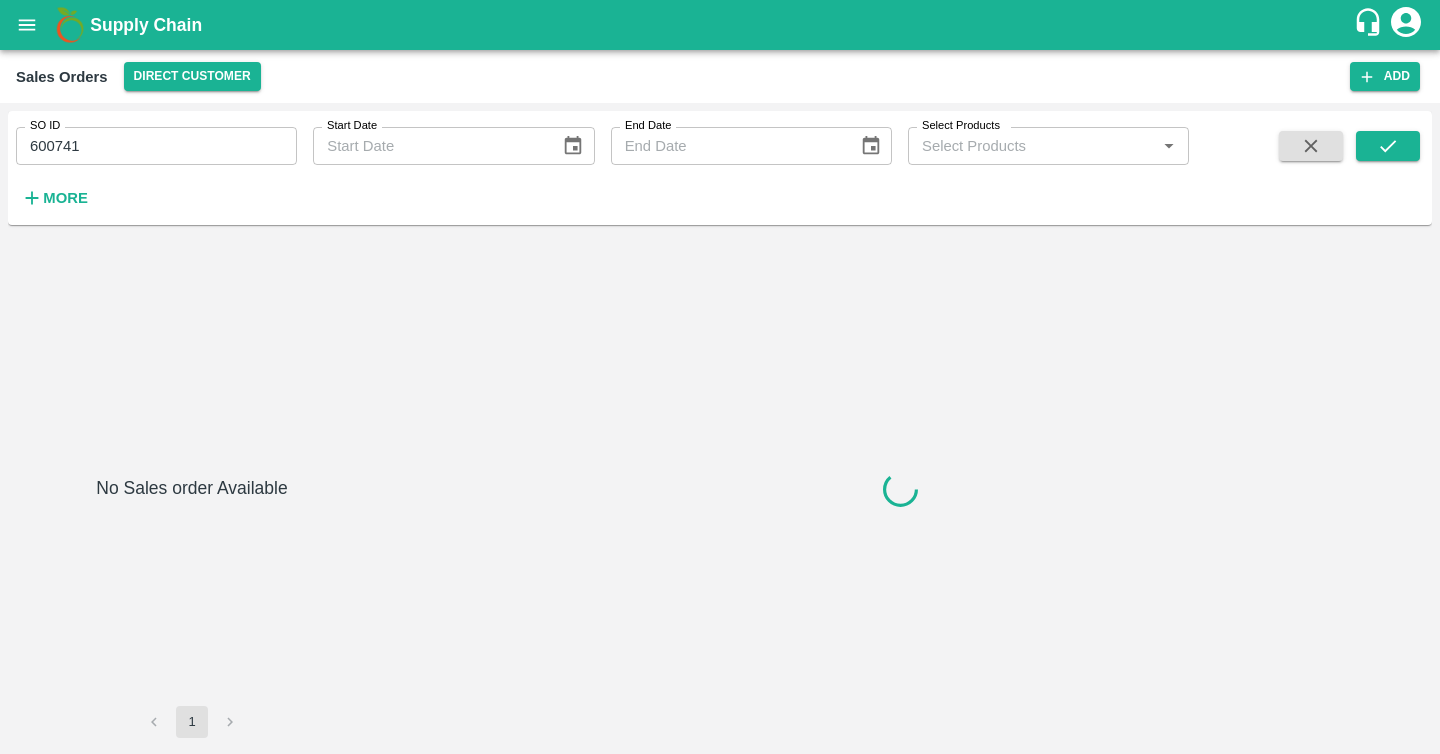 scroll, scrollTop: 0, scrollLeft: 0, axis: both 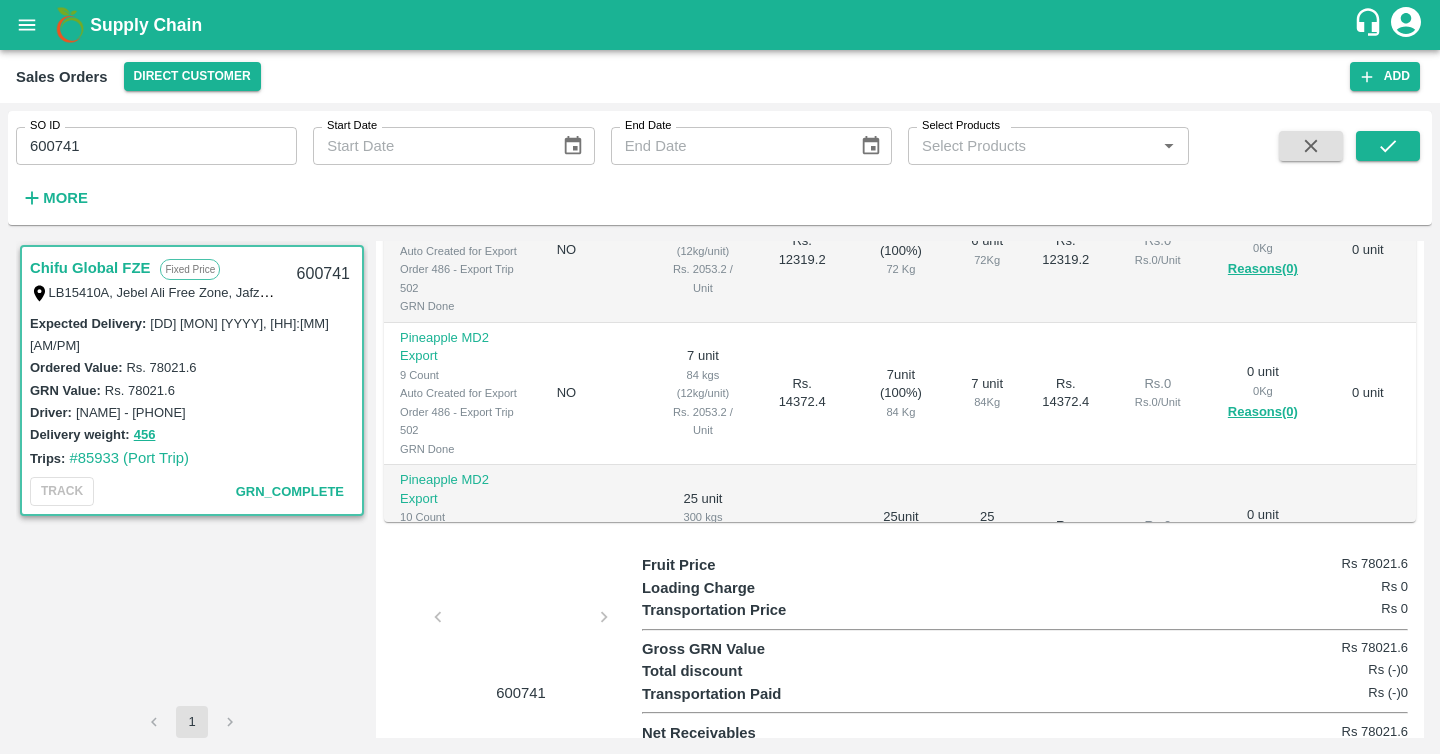 click at bounding box center [521, 623] 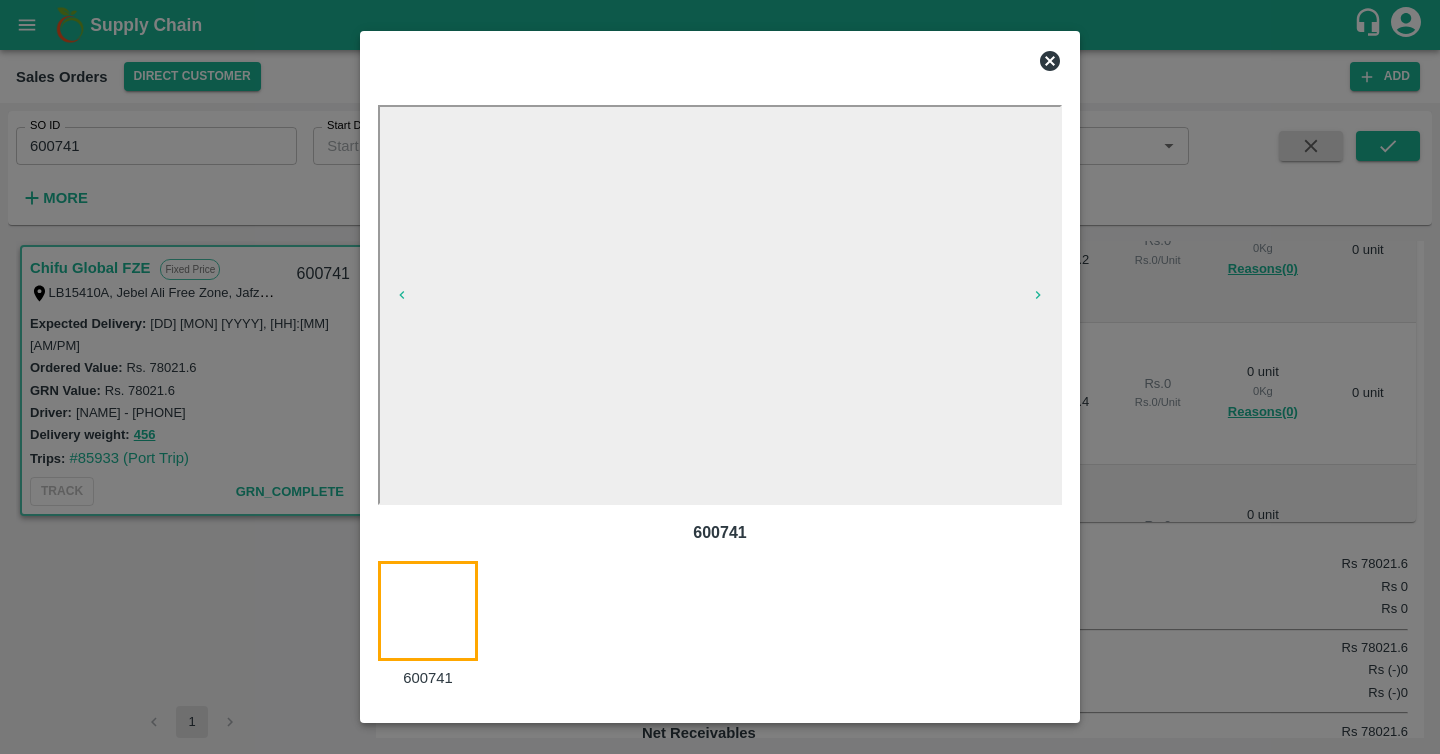 click at bounding box center (720, 377) 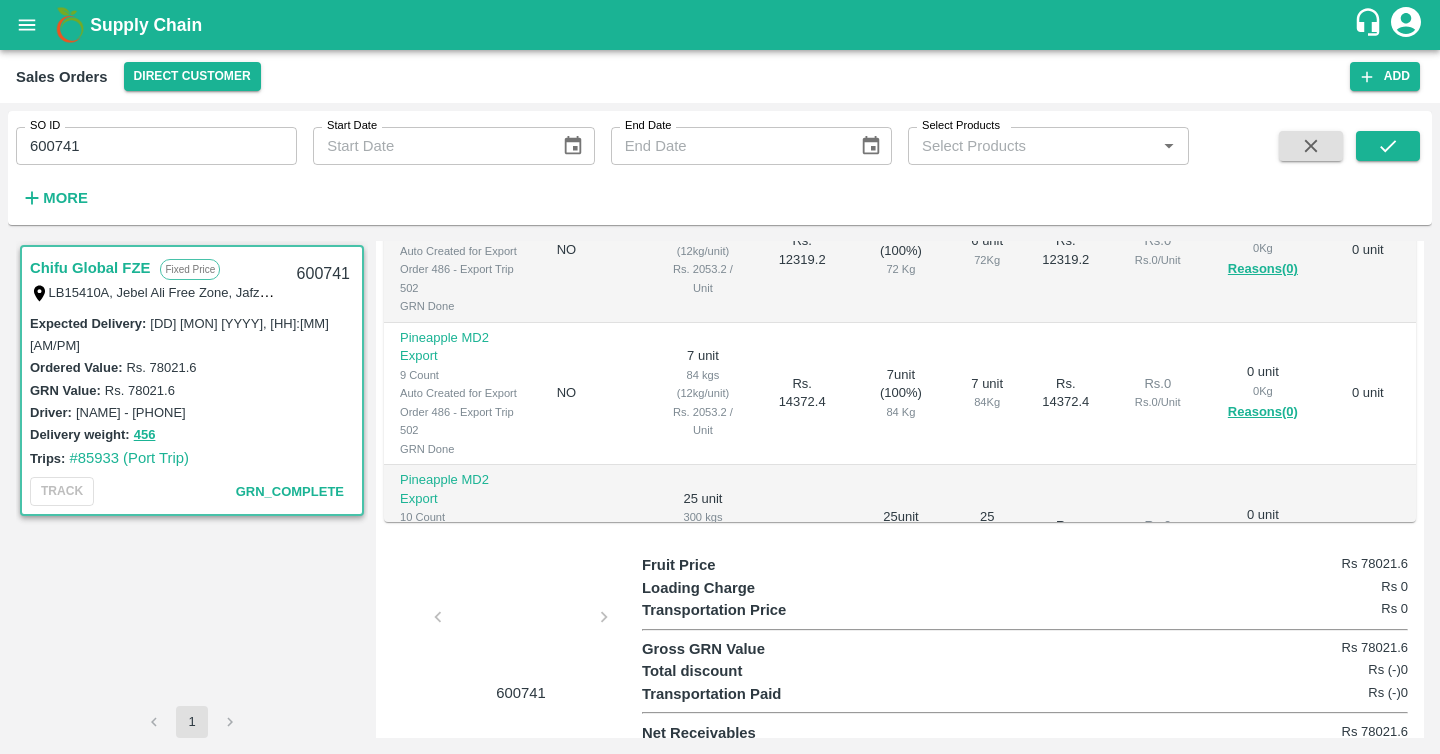 scroll, scrollTop: 143, scrollLeft: 0, axis: vertical 